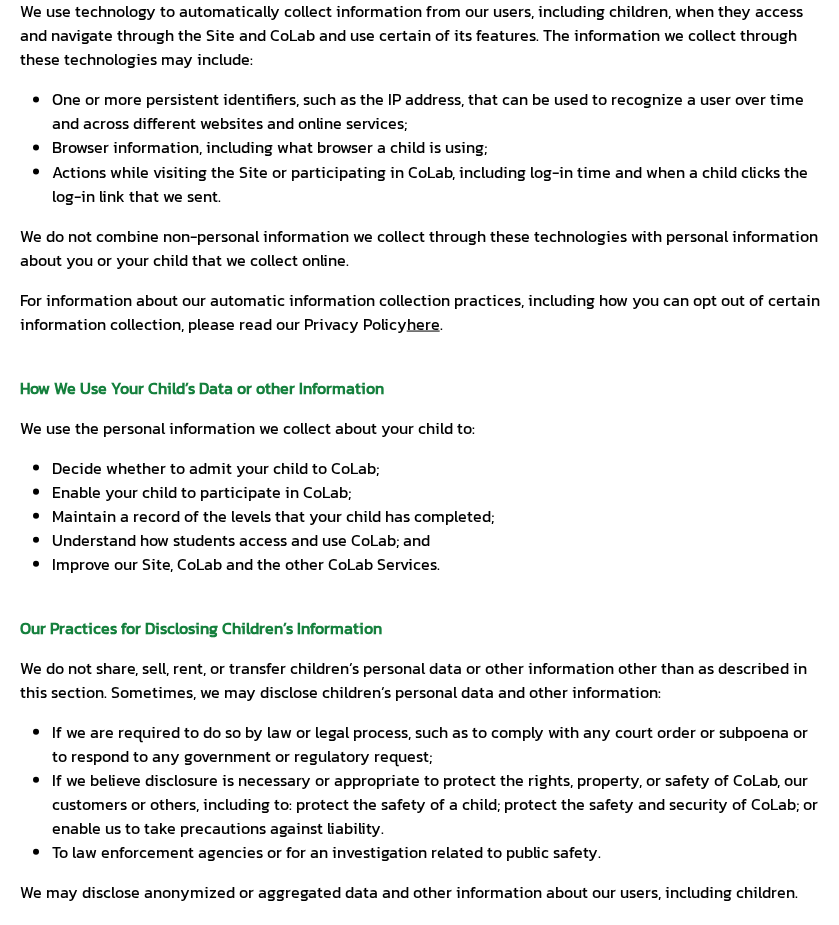 scroll, scrollTop: 1200, scrollLeft: 0, axis: vertical 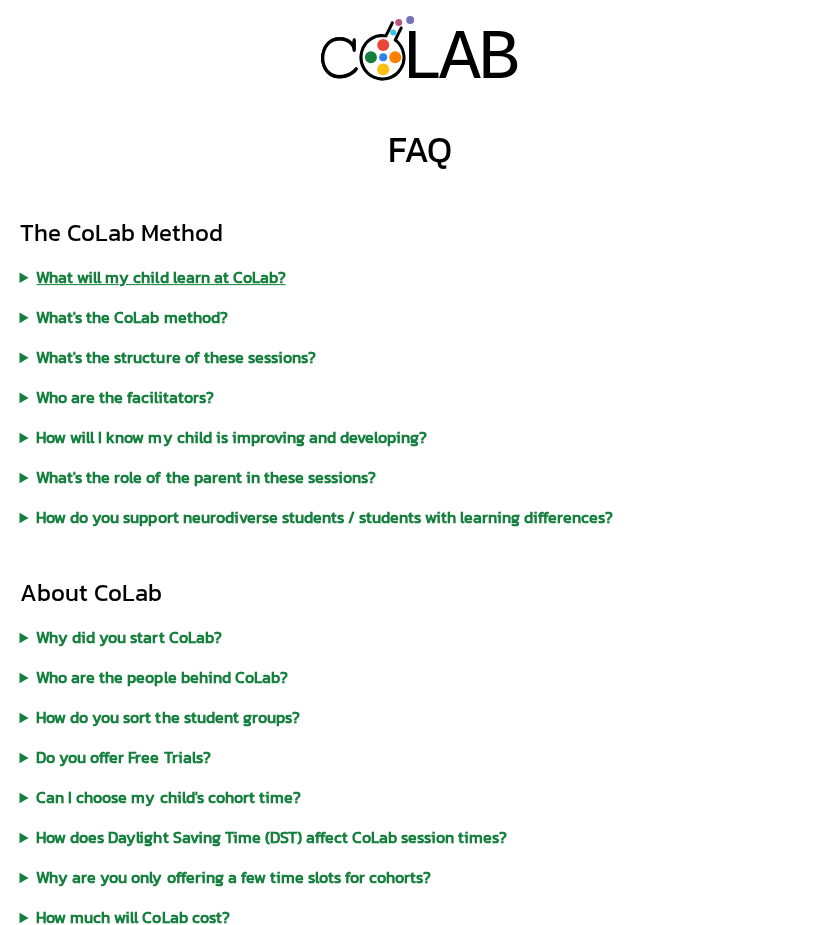 click on "What will my child learn at CoLab?" at bounding box center [420, 277] 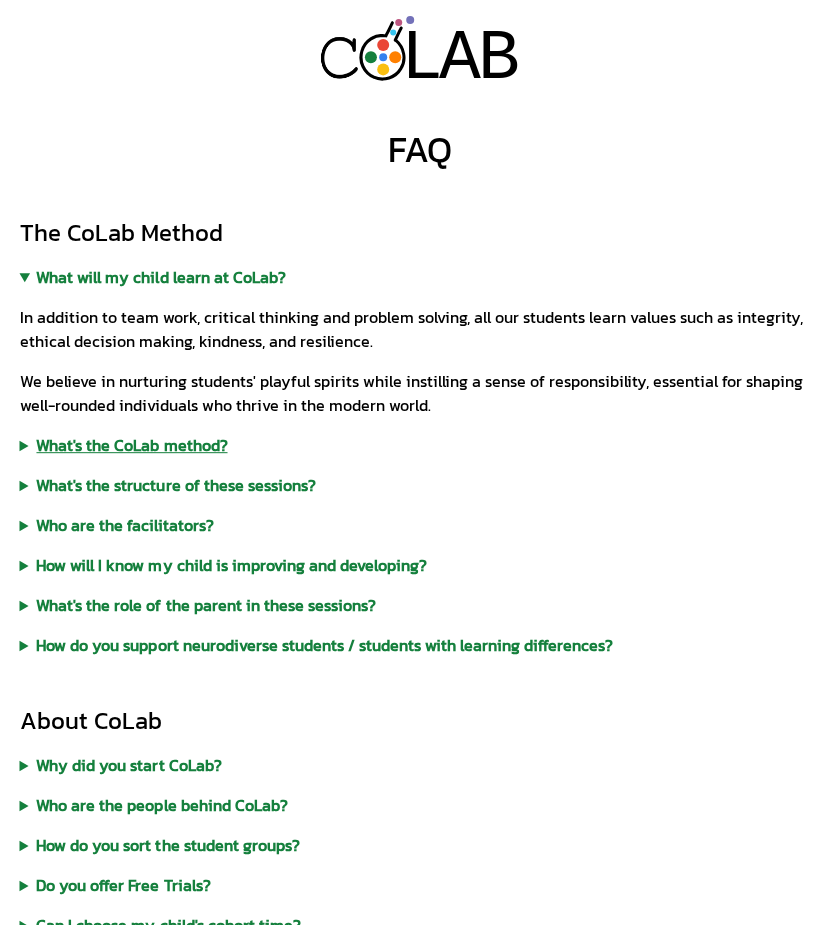 click on "What's the CoLab method?" at bounding box center [420, 445] 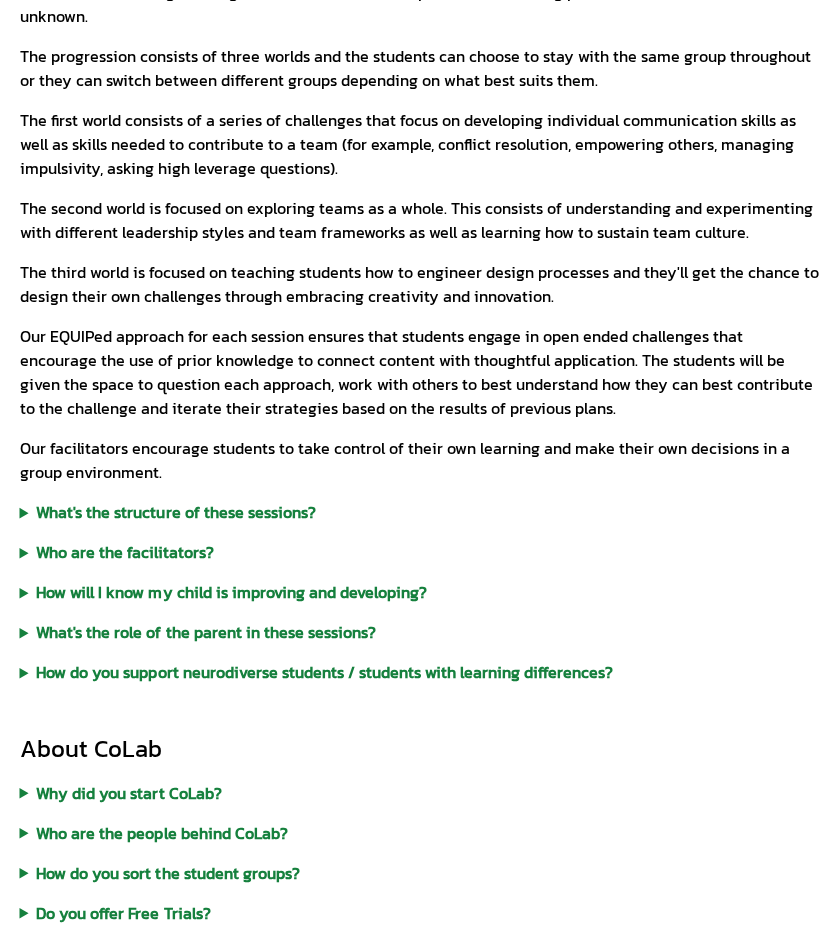 scroll, scrollTop: 700, scrollLeft: 0, axis: vertical 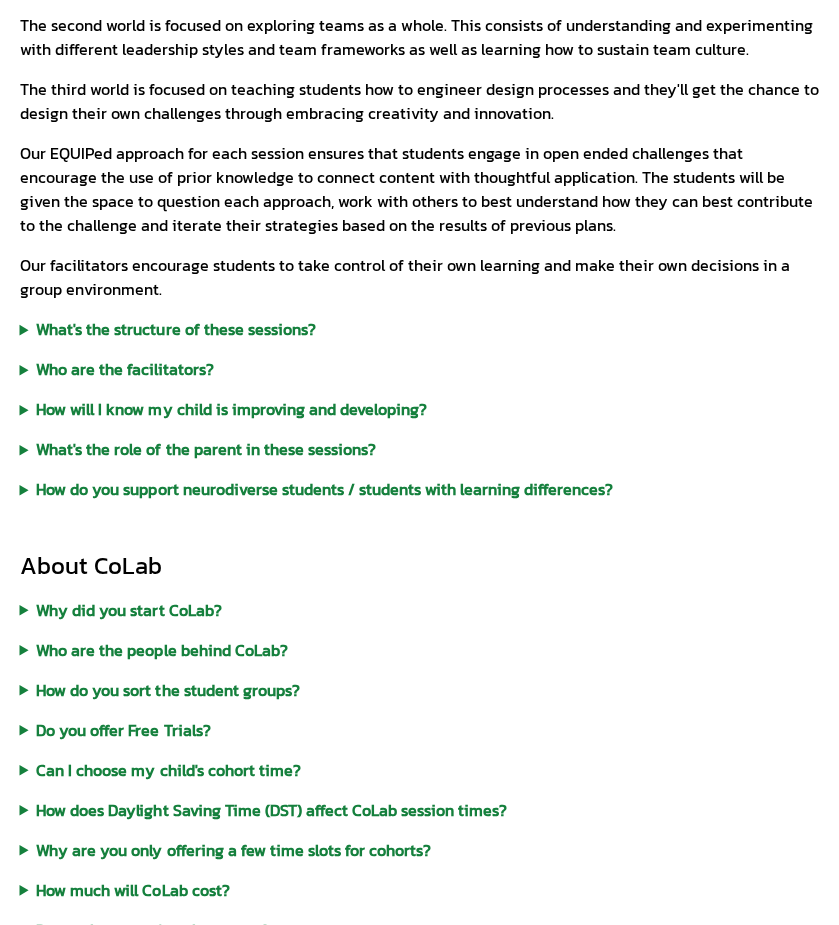 click on "The CoLab Method What will my child learn at CoLab? In addition to team work, critical thinking and problem solving, all our students learn values such as integrity, ethical decision making, kindness, and resilience.
We believe in nurturing students' playful spirits while instilling a sense of responsibility, essential for shaping well-rounded individuals who thrive in the modern world. What's the CoLab method? We help our students build an intellectual toolbox of disciplined choice making abilities through the use of custom built challenges that give students first hand experience of tackling problems where the answers are unknown.
The progression consists of three worlds and the students can choose to stay with the same group throughout or they can switch between different groups depending on what best suits them.
The third world is focused on teaching students how to engineer design processes and they'll get the chance to design their own challenges through embracing creativity and innovation." at bounding box center [420, 9] 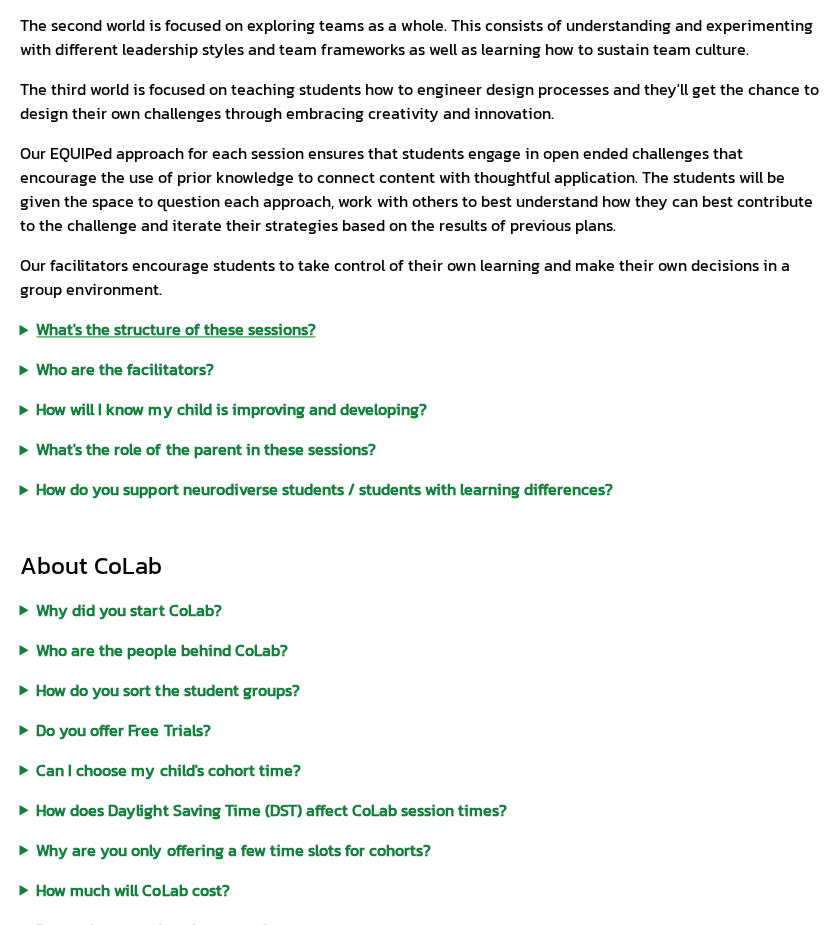 click on "What's the structure of these sessions?" at bounding box center (420, 329) 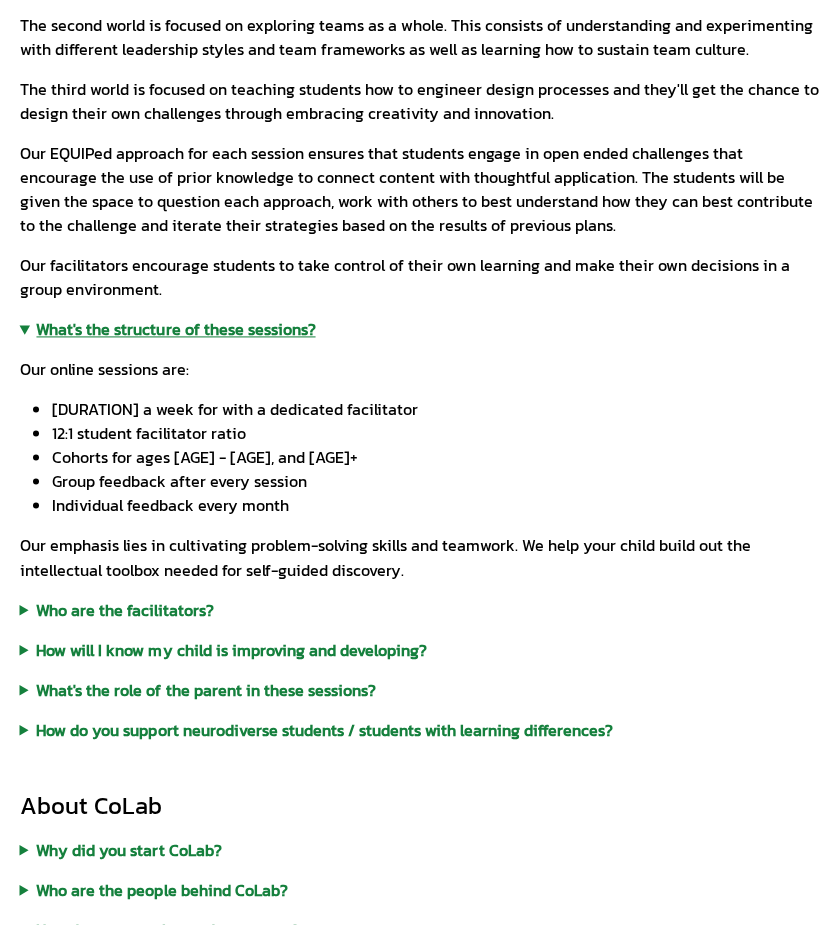 click on "What's the structure of these sessions?" at bounding box center (420, 329) 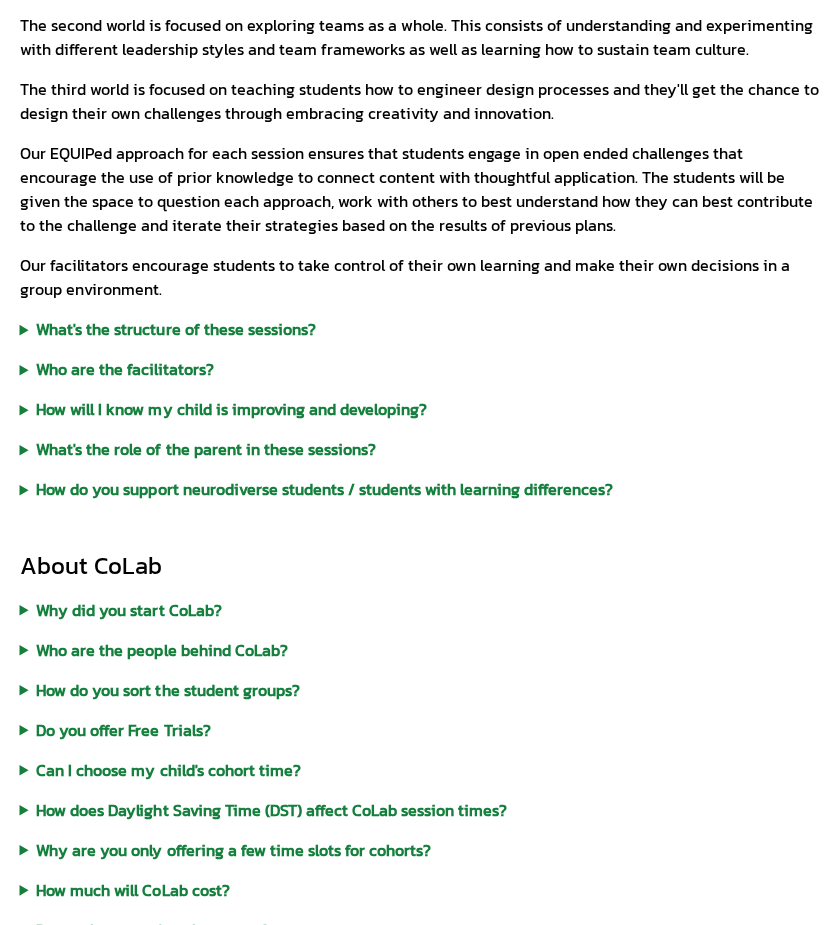 click on "The CoLab Method What will my child learn at CoLab? In addition to team work, critical thinking and problem solving, all our students learn values such as integrity, ethical decision making, kindness, and resilience.
We believe in nurturing students' playful spirits while instilling a sense of responsibility, essential for shaping well-rounded individuals who thrive in the modern world. What's the CoLab method? We help our students build an intellectual toolbox of disciplined choice making abilities through the use of custom built challenges that give students first hand experience of tackling problems where the answers are unknown.
The progression consists of three worlds and the students can choose to stay with the same group throughout or they can switch between different groups depending on what best suits them.
The third world is focused on teaching students how to engineer design processes and they'll get the chance to design their own challenges through embracing creativity and innovation." at bounding box center [420, 9] 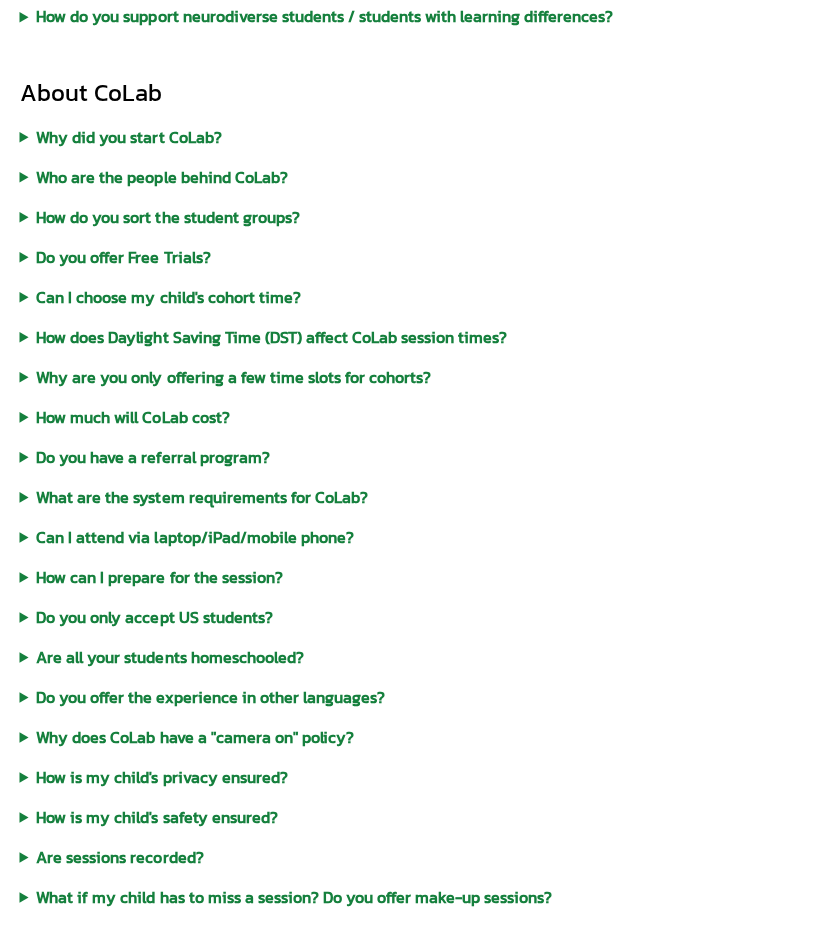 scroll, scrollTop: 1200, scrollLeft: 0, axis: vertical 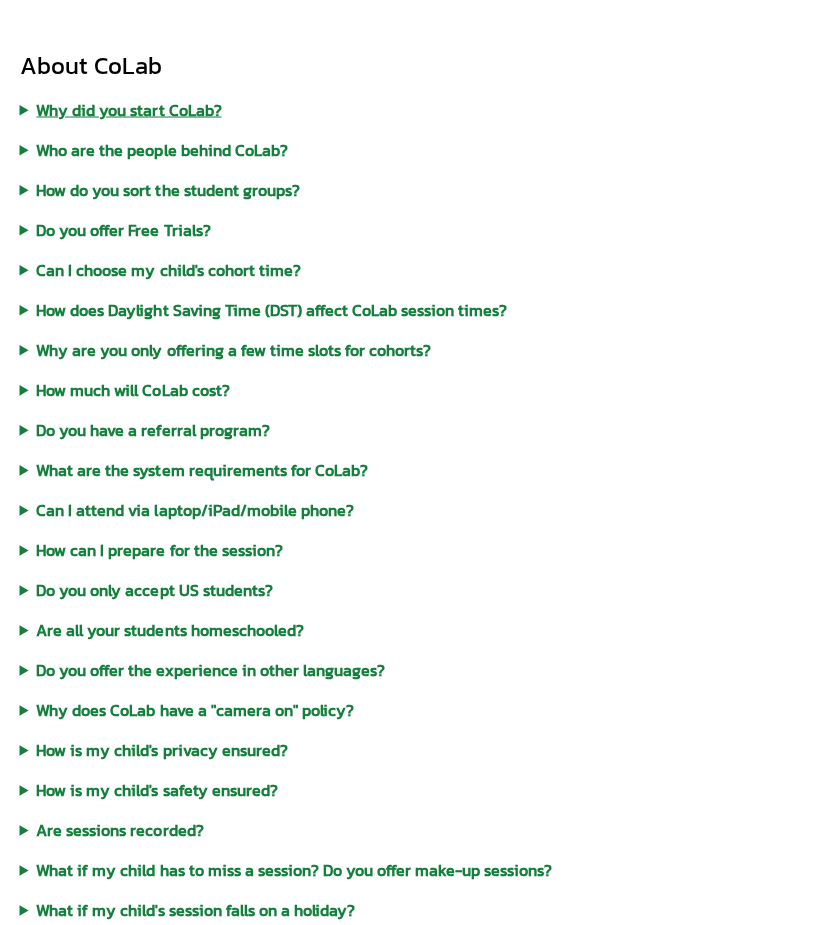 click on "Why did you start CoLab?" at bounding box center (420, 109) 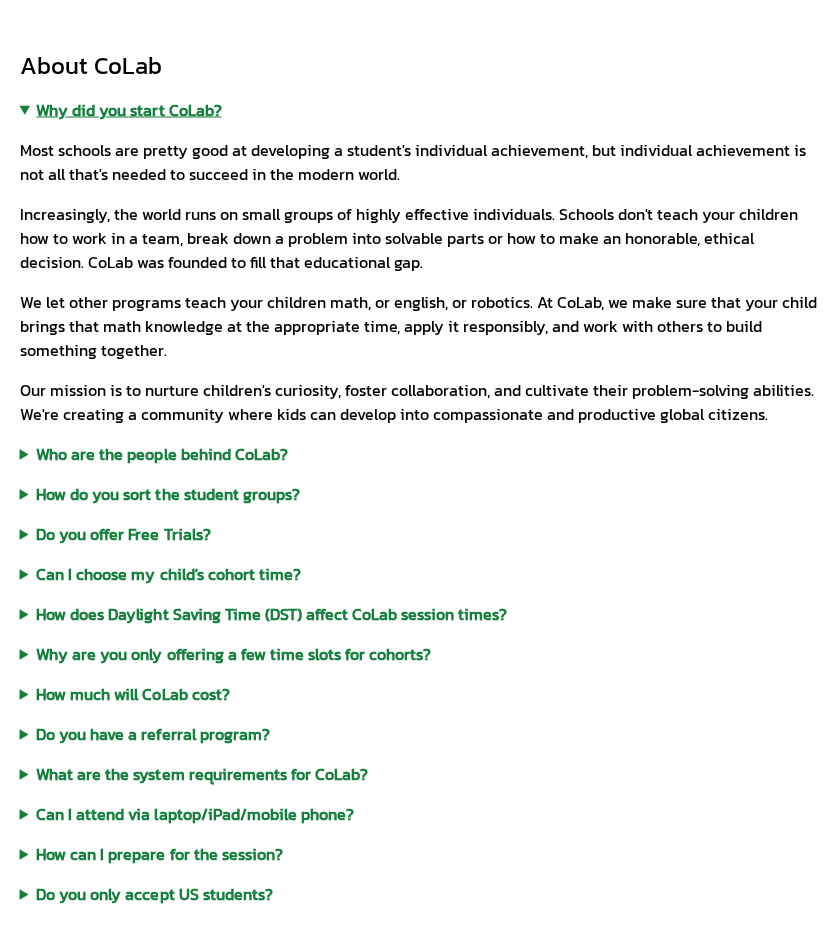 click on "Why did you start CoLab?" at bounding box center (420, 109) 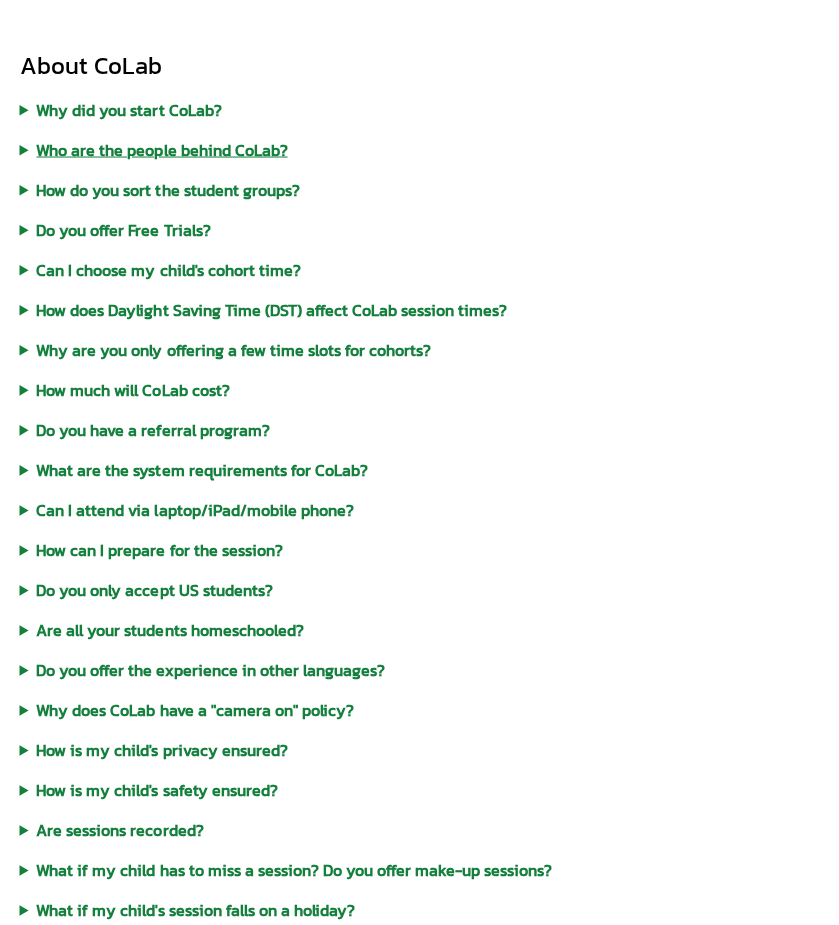 click on "Who are the people behind CoLab?" at bounding box center (420, 149) 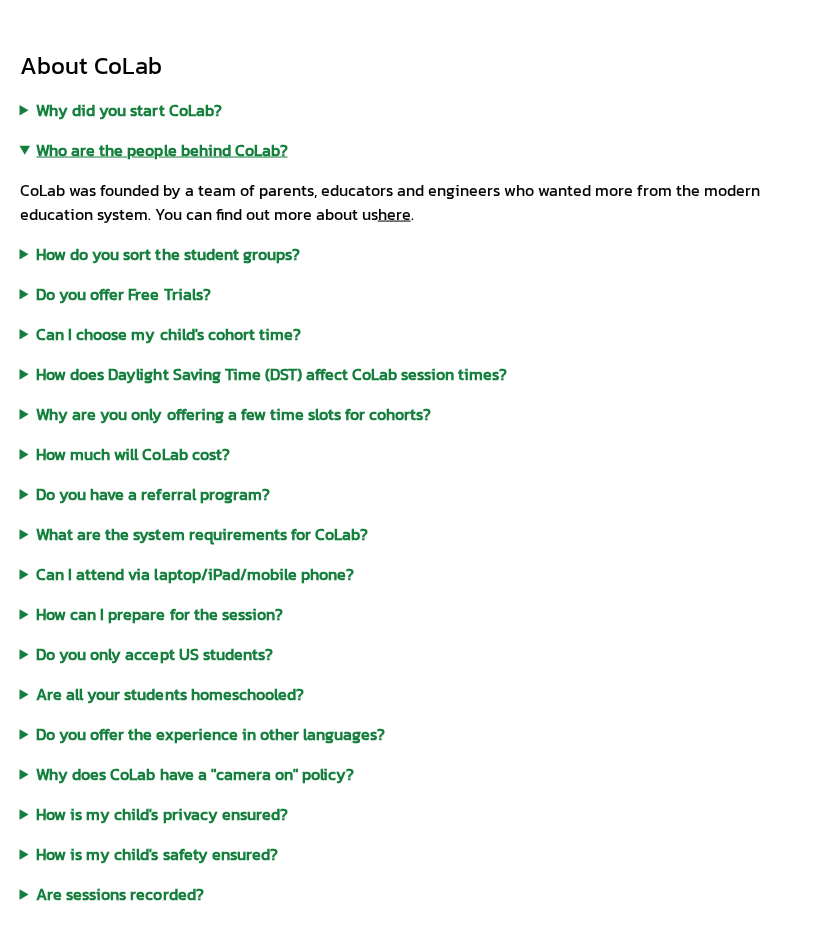 click on "Who are the people behind CoLab?" at bounding box center [420, 149] 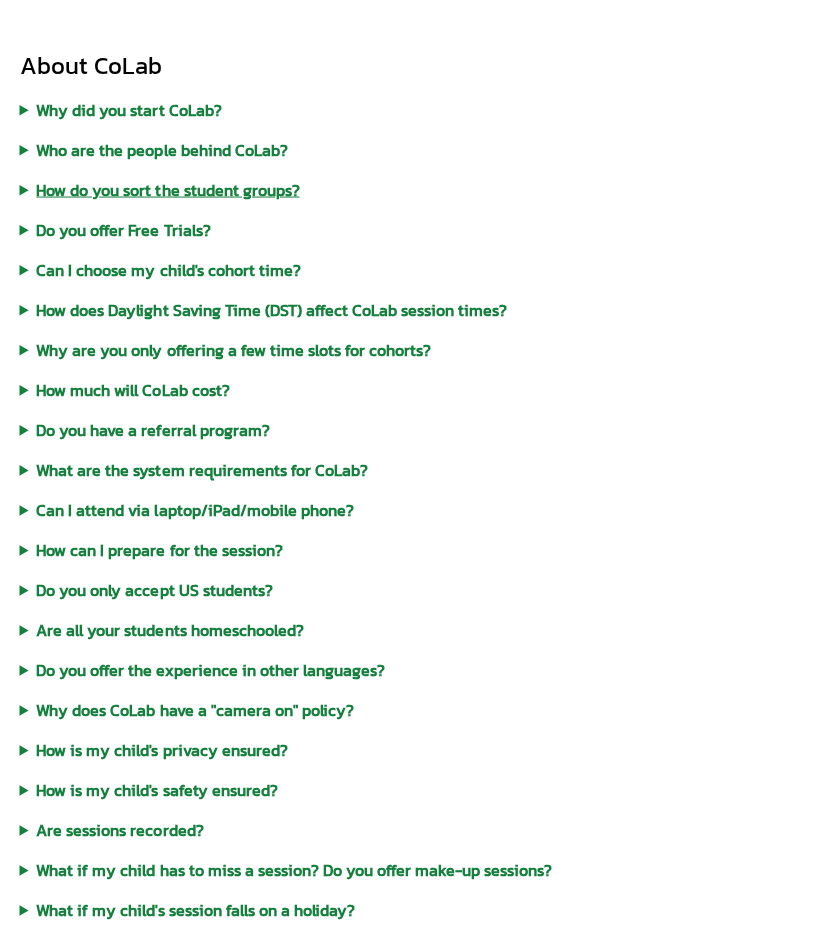 click on "How do you sort the student groups?" at bounding box center (420, 189) 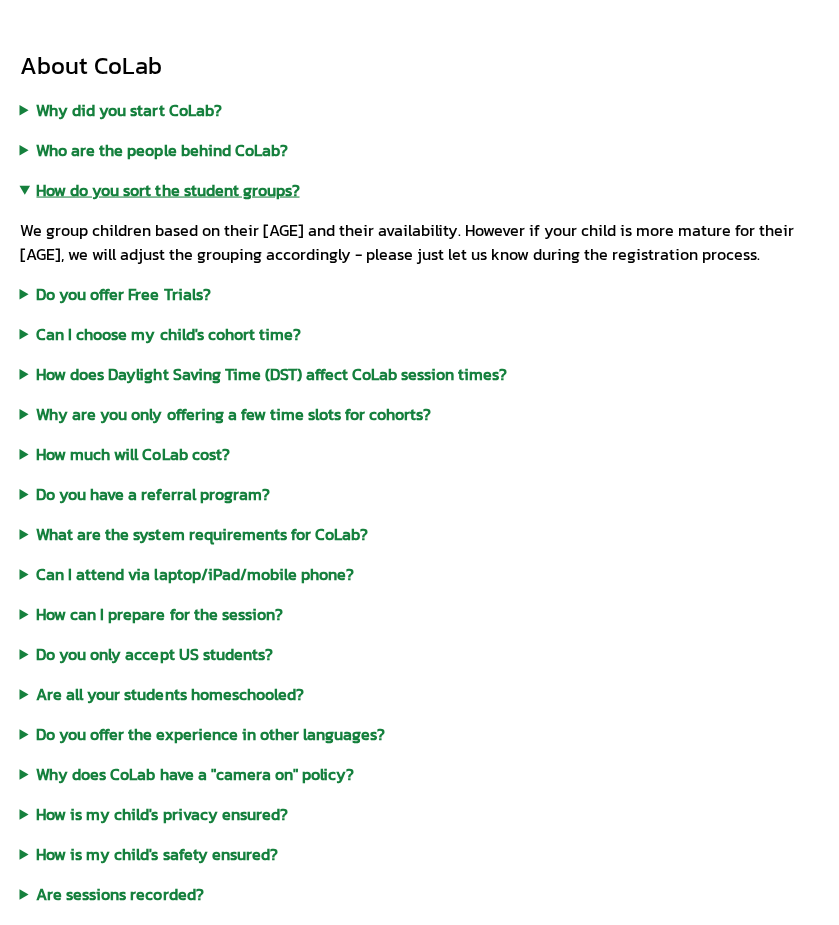 click on "How do you sort the student groups?" at bounding box center (420, 189) 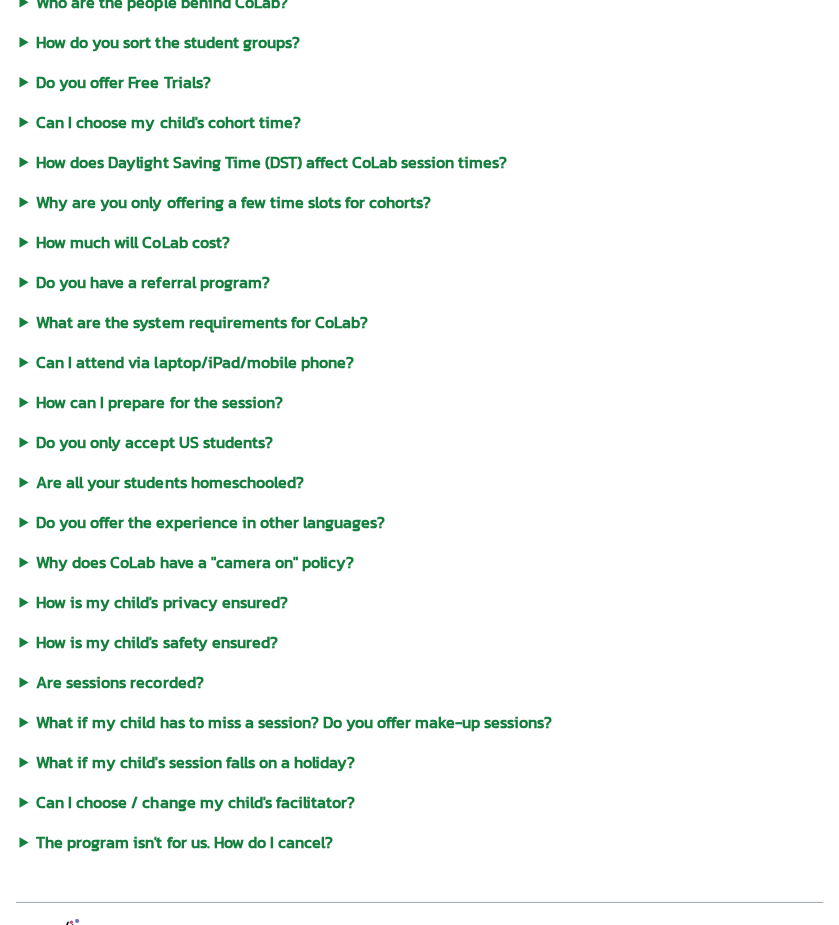 scroll, scrollTop: 1404, scrollLeft: 0, axis: vertical 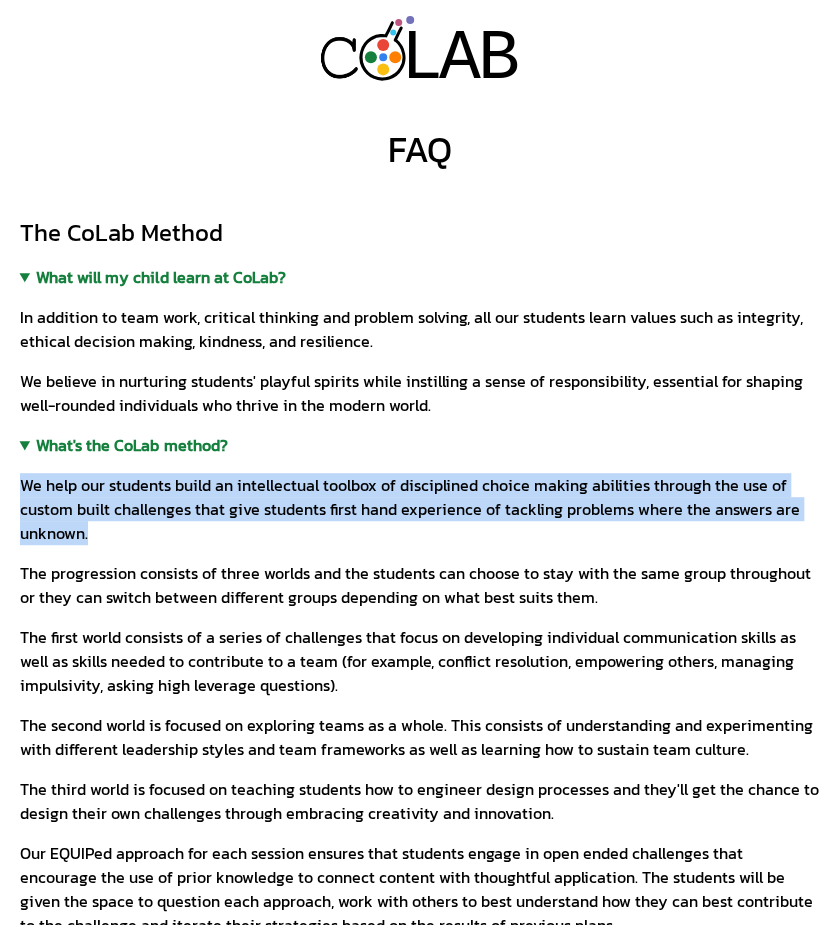 drag, startPoint x: 18, startPoint y: 487, endPoint x: 146, endPoint y: 525, distance: 133.52153 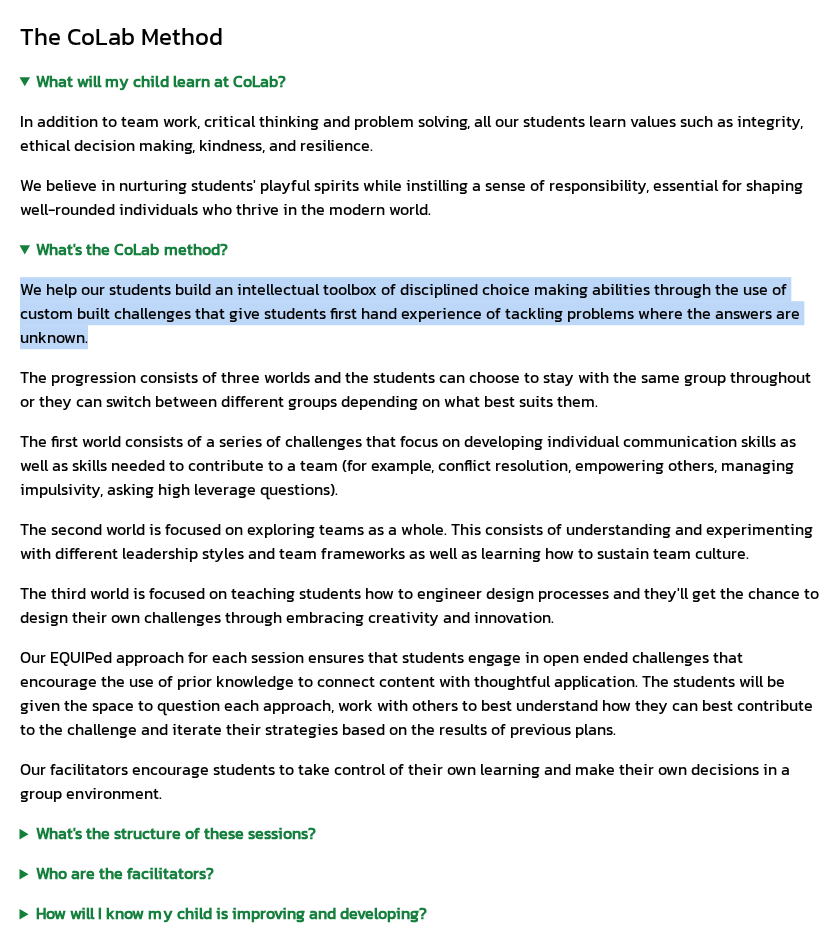 scroll, scrollTop: 200, scrollLeft: 0, axis: vertical 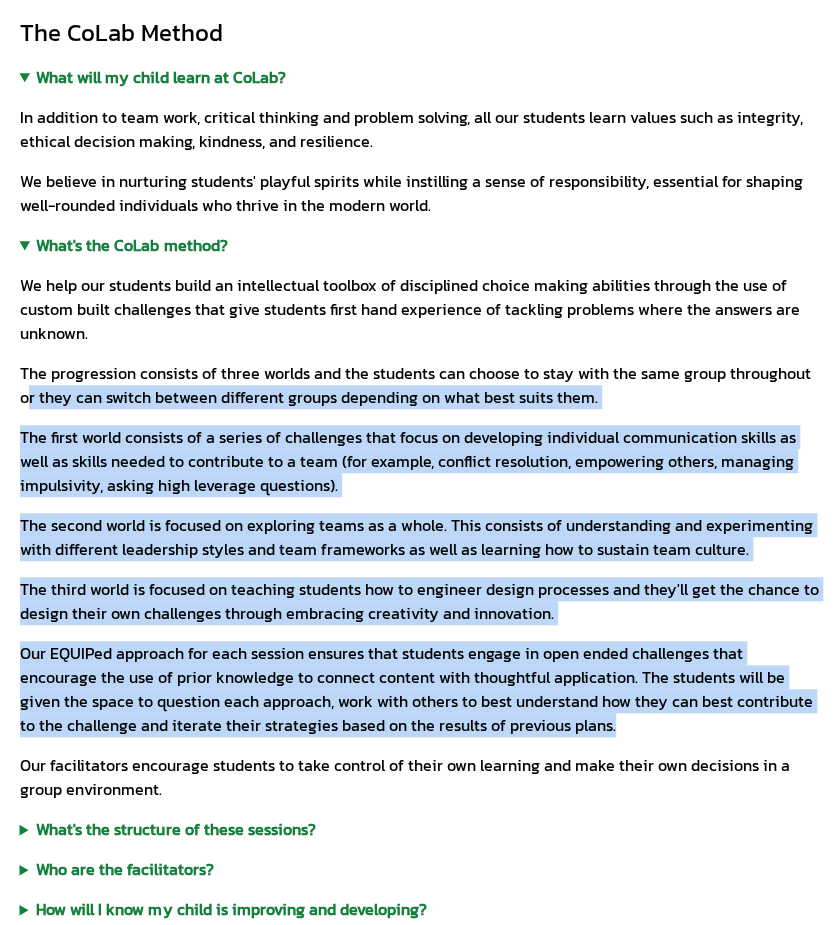 drag, startPoint x: 27, startPoint y: 386, endPoint x: 638, endPoint y: 731, distance: 701.6737 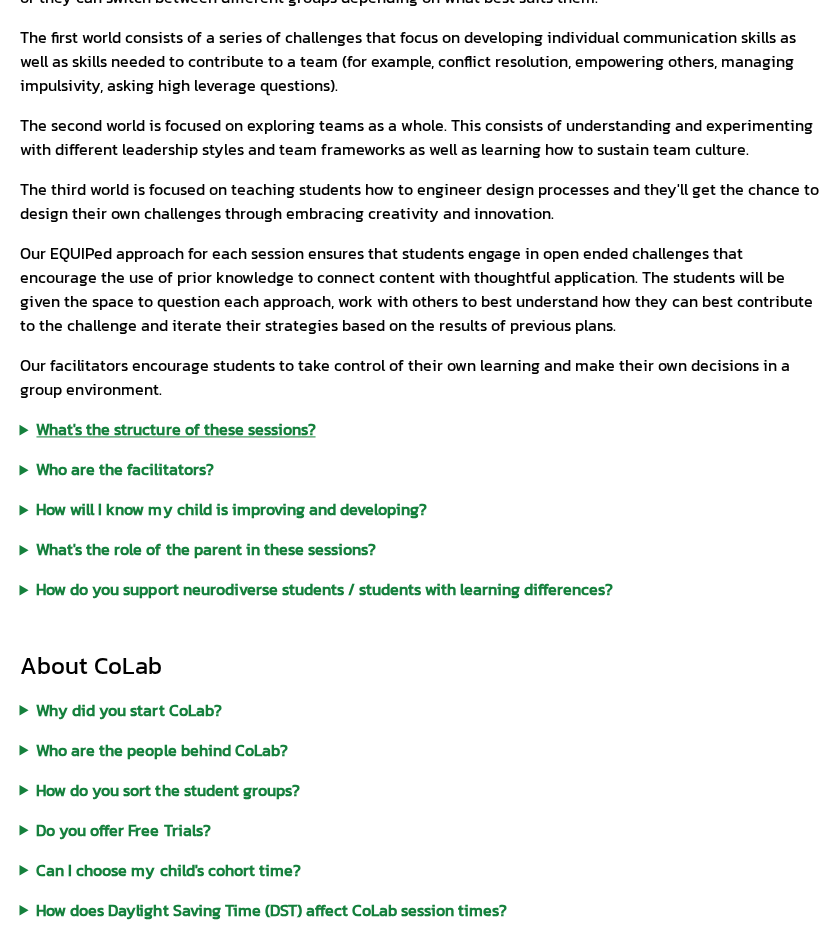 click on "What's the structure of these sessions?" at bounding box center [420, 429] 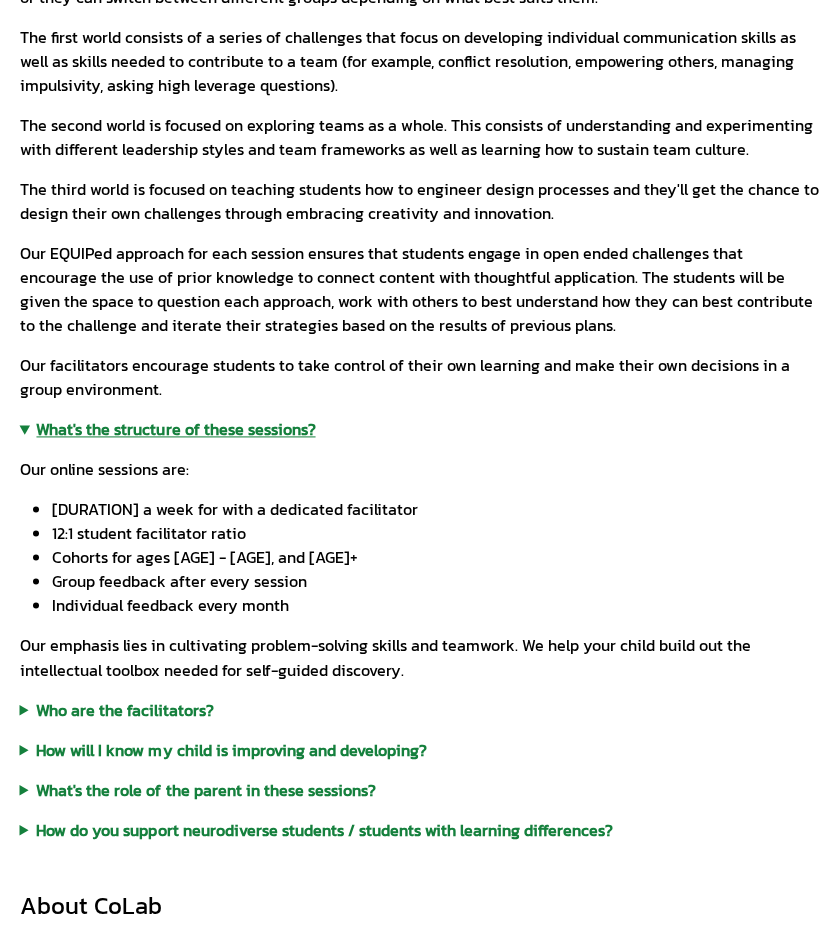 click on "What's the structure of these sessions?" at bounding box center [420, 429] 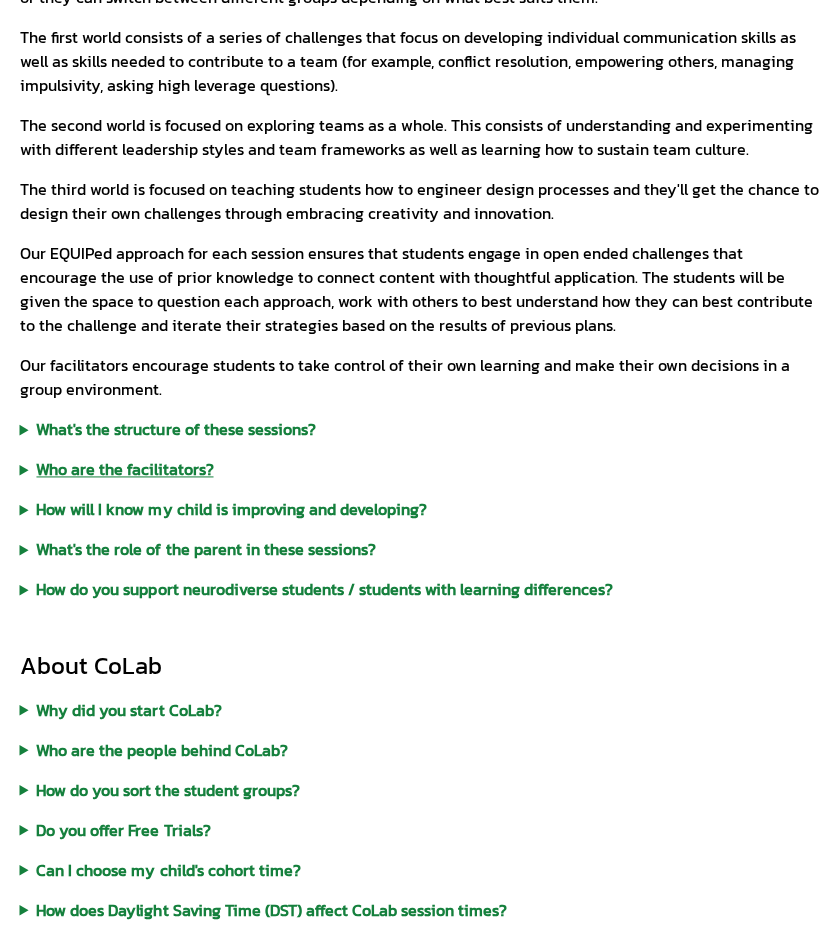 click on "Who are the facilitators?" at bounding box center (420, 469) 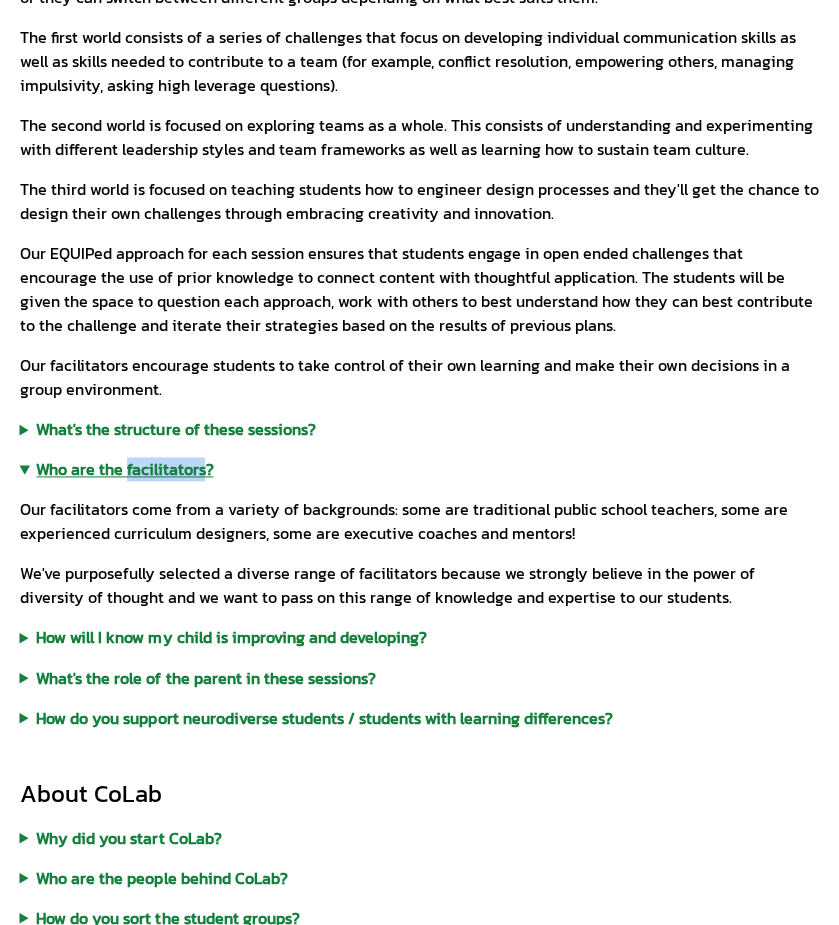 click on "Who are the facilitators?" at bounding box center (420, 469) 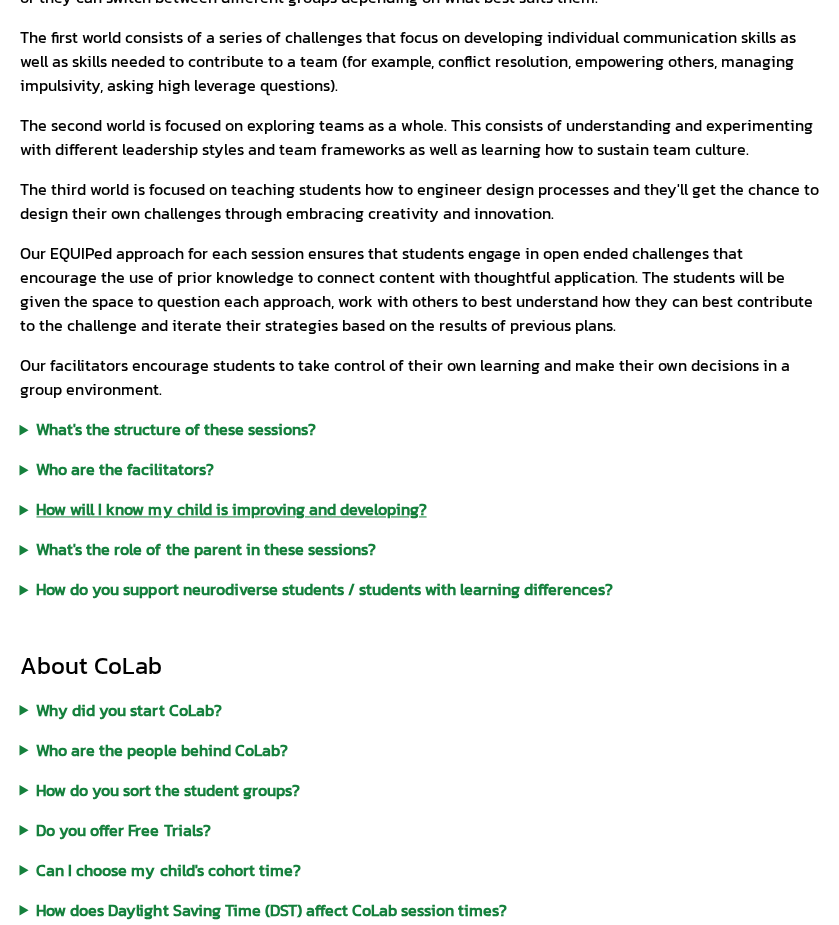 click on "How will I know my child is improving and developing?" at bounding box center (420, 509) 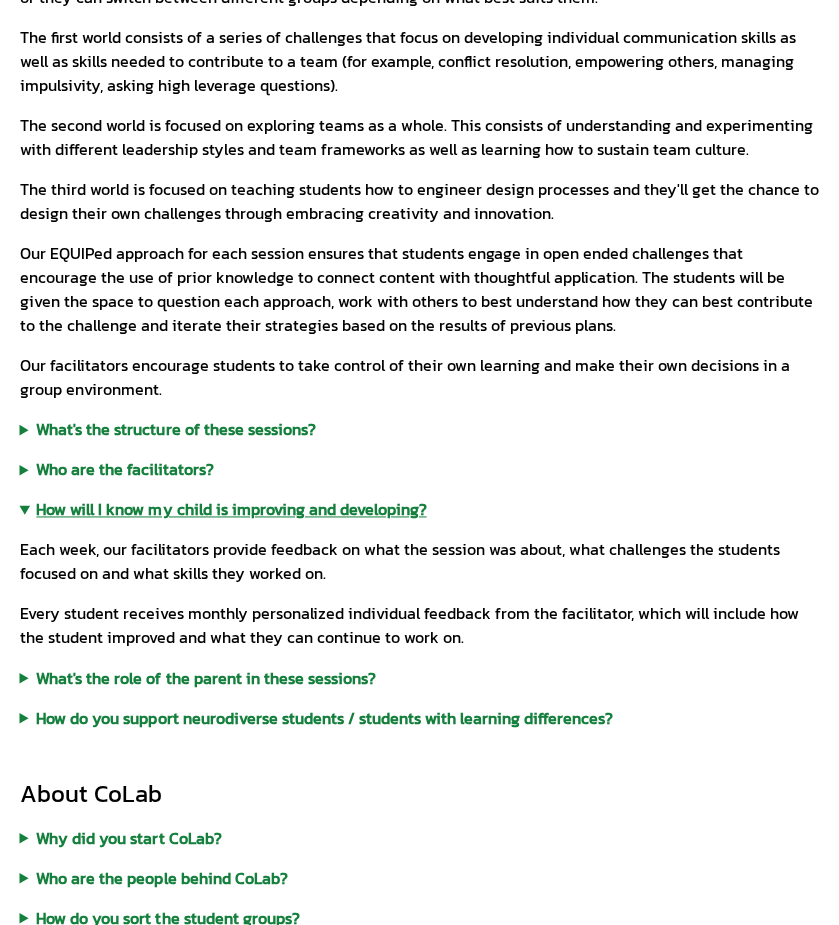 click on "How will I know my child is improving and developing?" at bounding box center [420, 509] 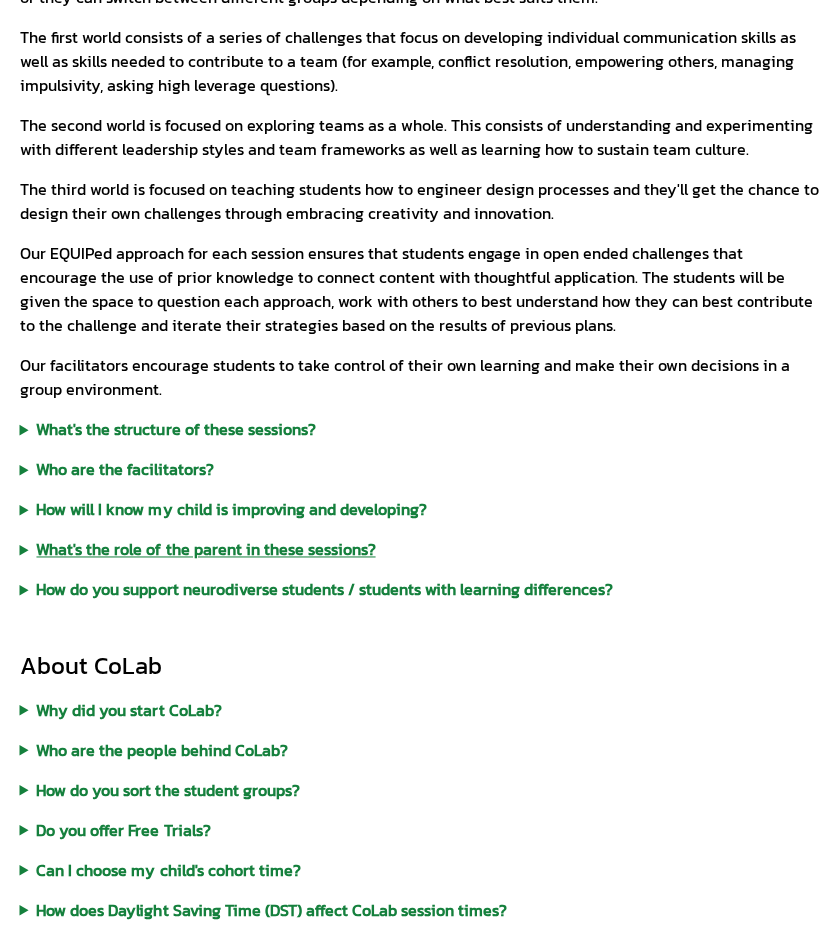 click on "What's the role of the parent in these sessions?" at bounding box center (420, 549) 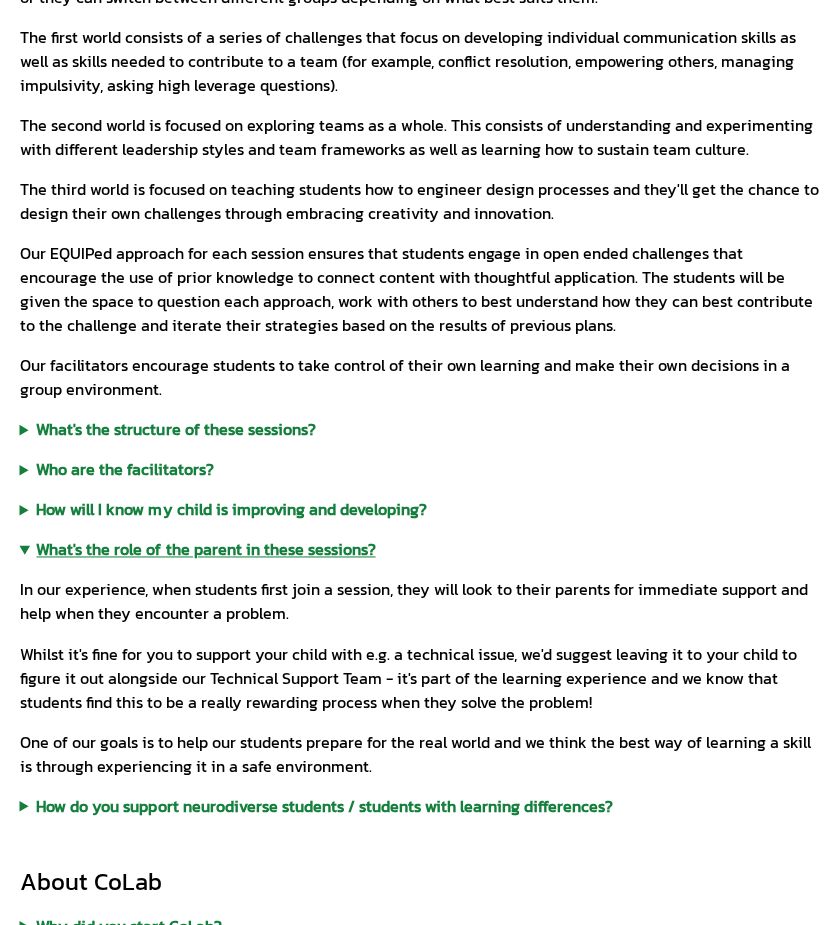 click on "What's the role of the parent in these sessions?" at bounding box center (420, 549) 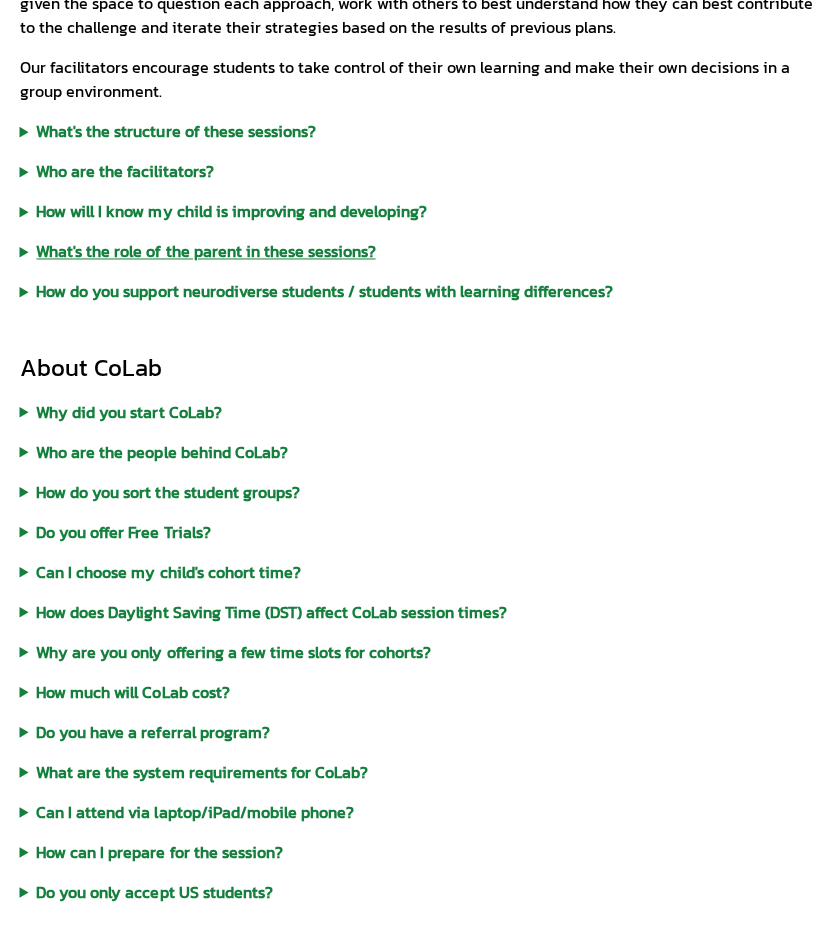 scroll, scrollTop: 900, scrollLeft: 0, axis: vertical 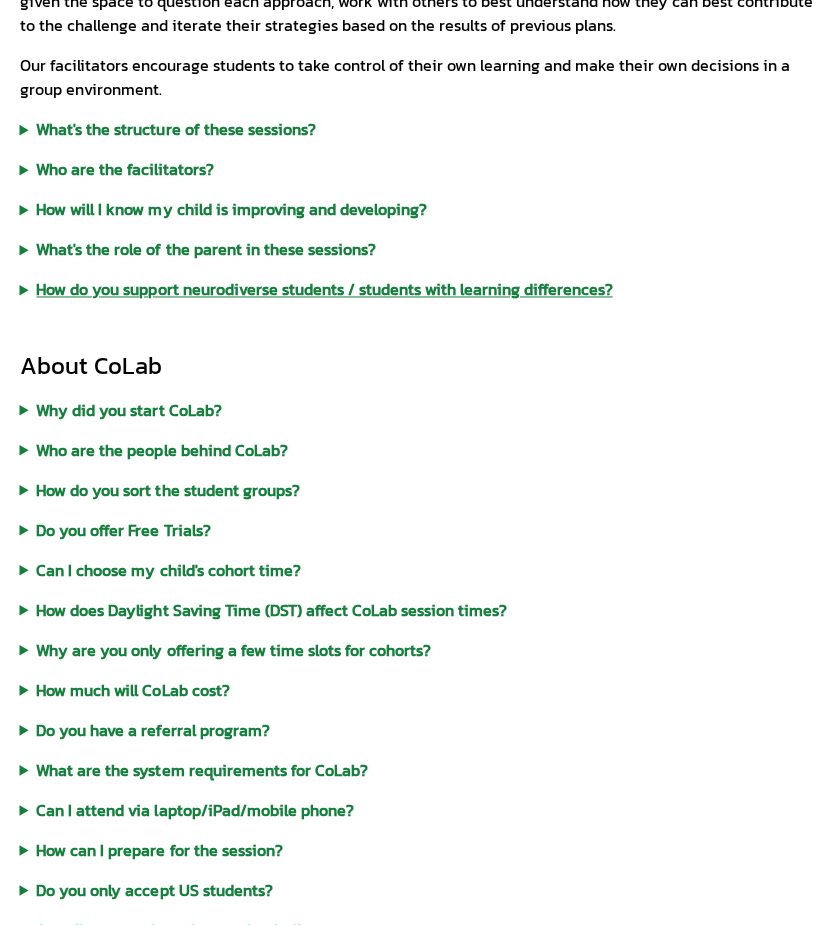 click on "How do you support neurodiverse students / students with learning differences?" at bounding box center [420, 289] 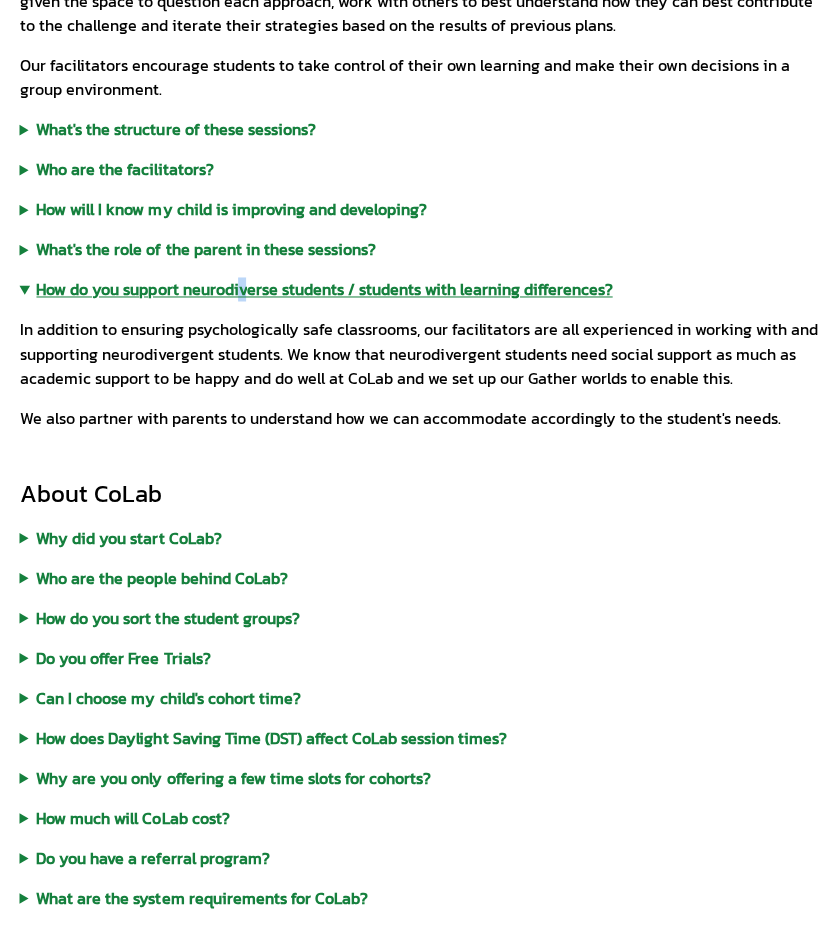 click on "How do you support neurodiverse students / students with learning differences?" at bounding box center [420, 289] 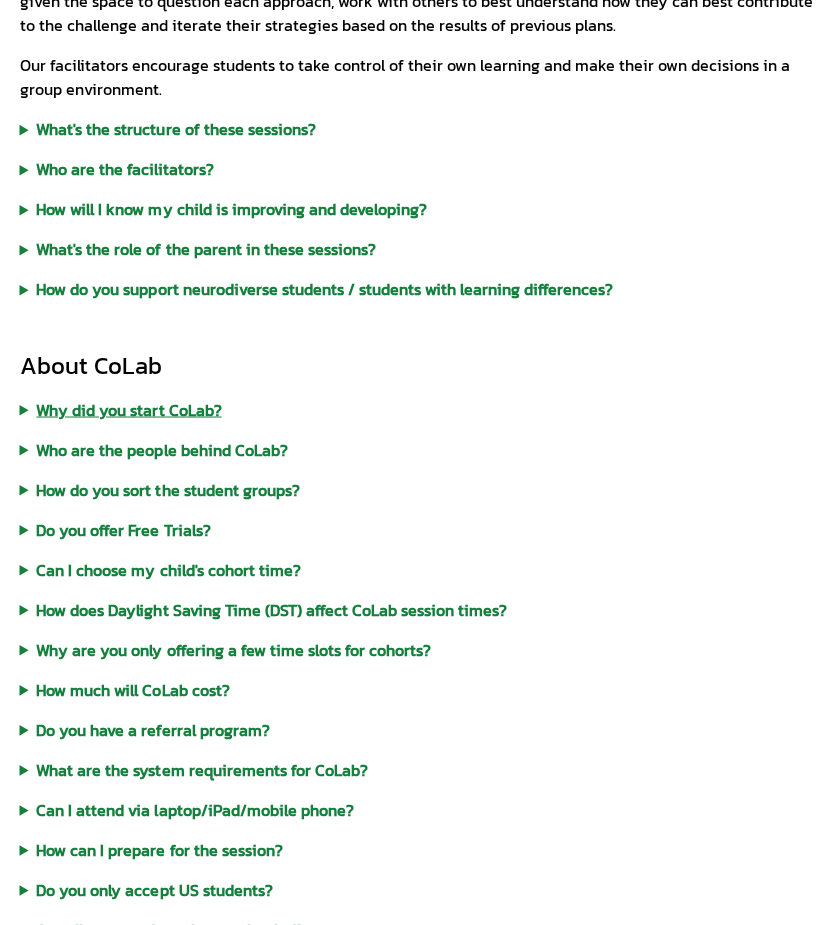 click on "Why did you start CoLab?" at bounding box center (420, 409) 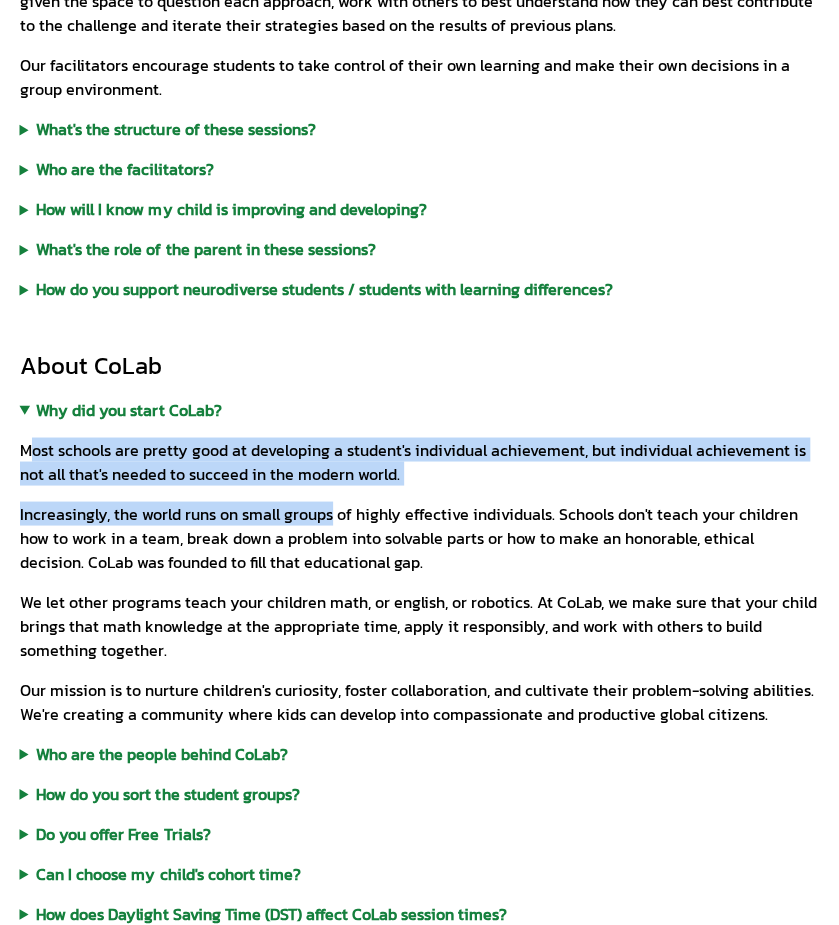 drag, startPoint x: 30, startPoint y: 459, endPoint x: 329, endPoint y: 505, distance: 302.51776 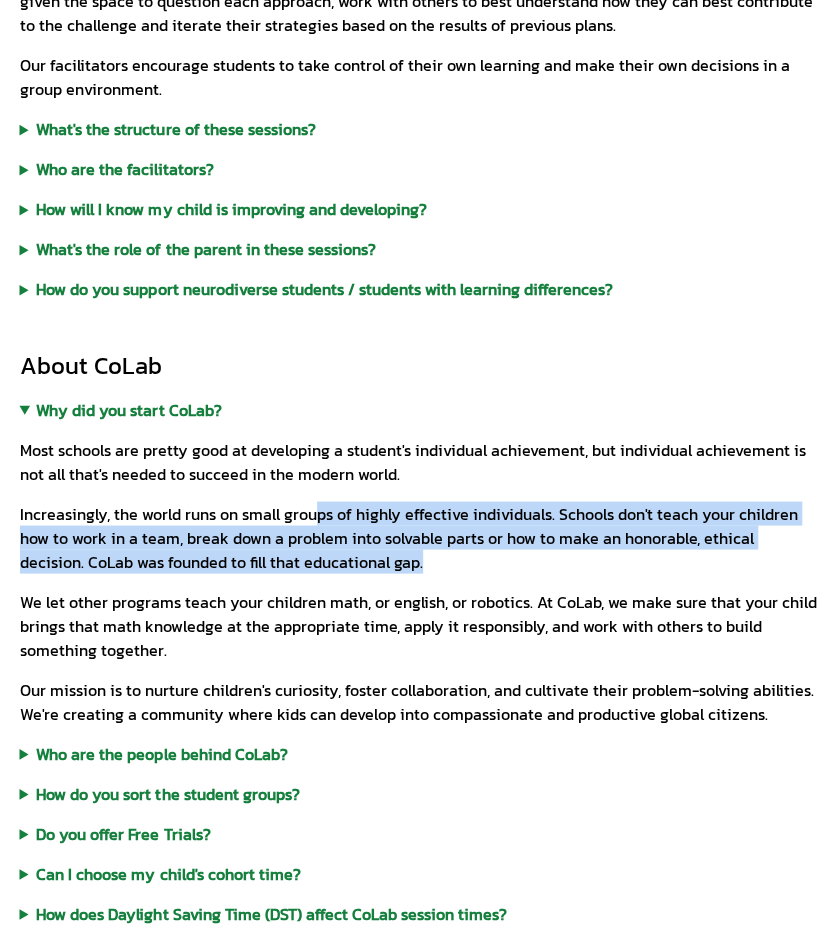 drag, startPoint x: 311, startPoint y: 513, endPoint x: 401, endPoint y: 577, distance: 110.4355 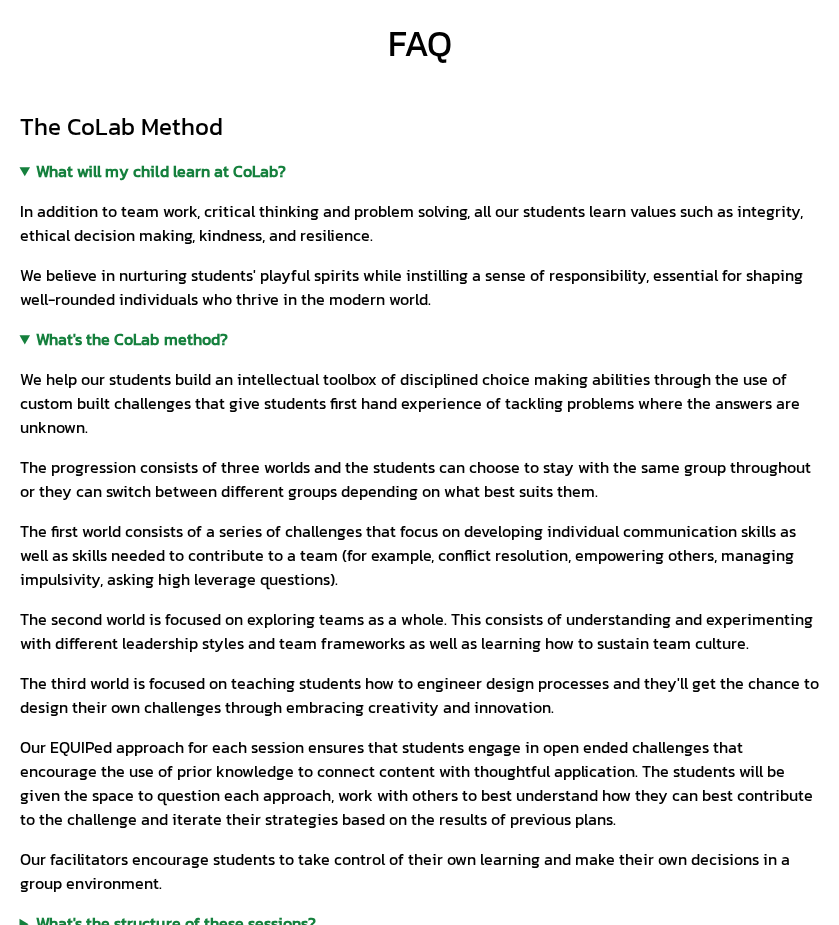 scroll, scrollTop: 100, scrollLeft: 0, axis: vertical 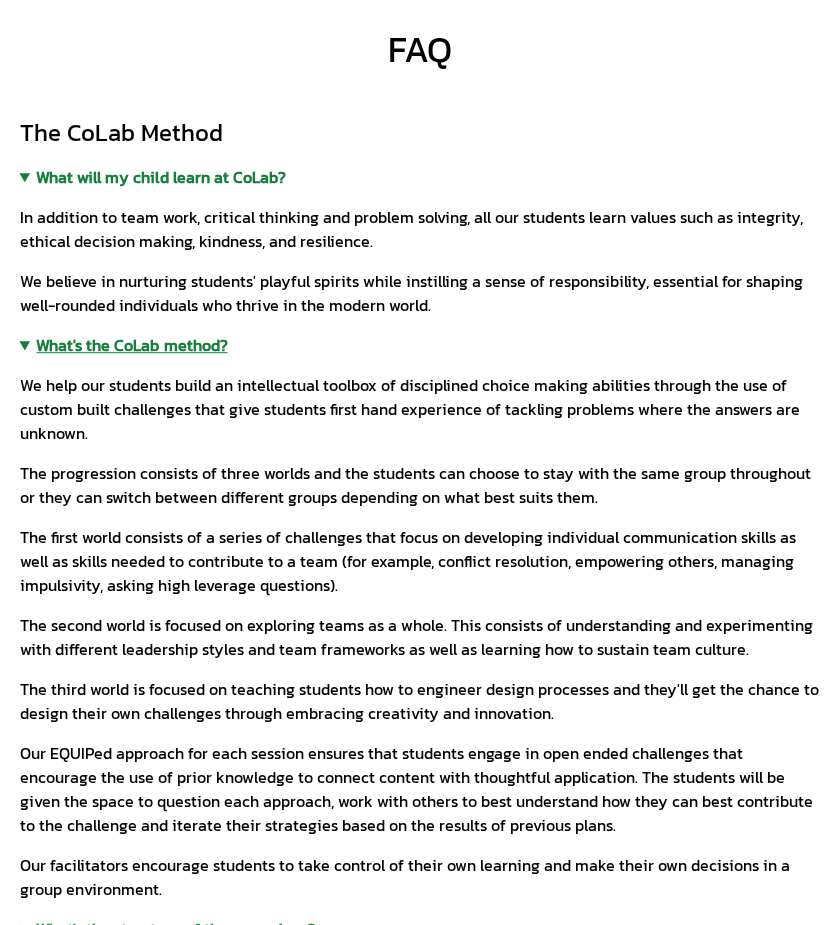 click on "What's the CoLab method?" at bounding box center (420, 345) 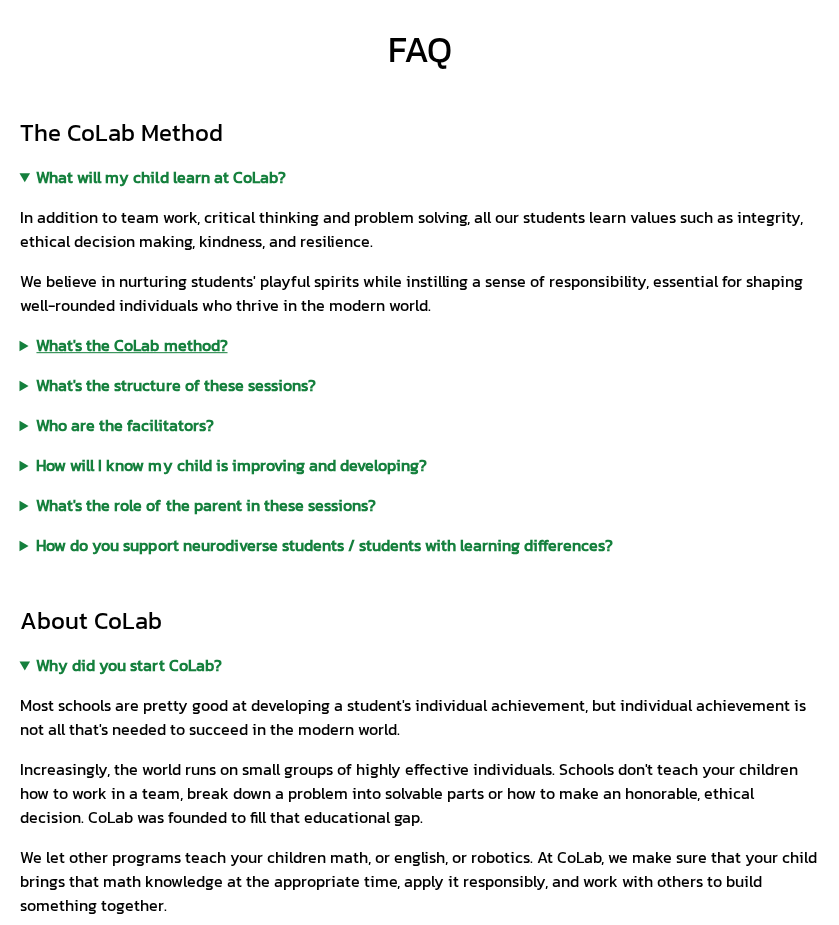 click on "What's the CoLab method?" at bounding box center [420, 345] 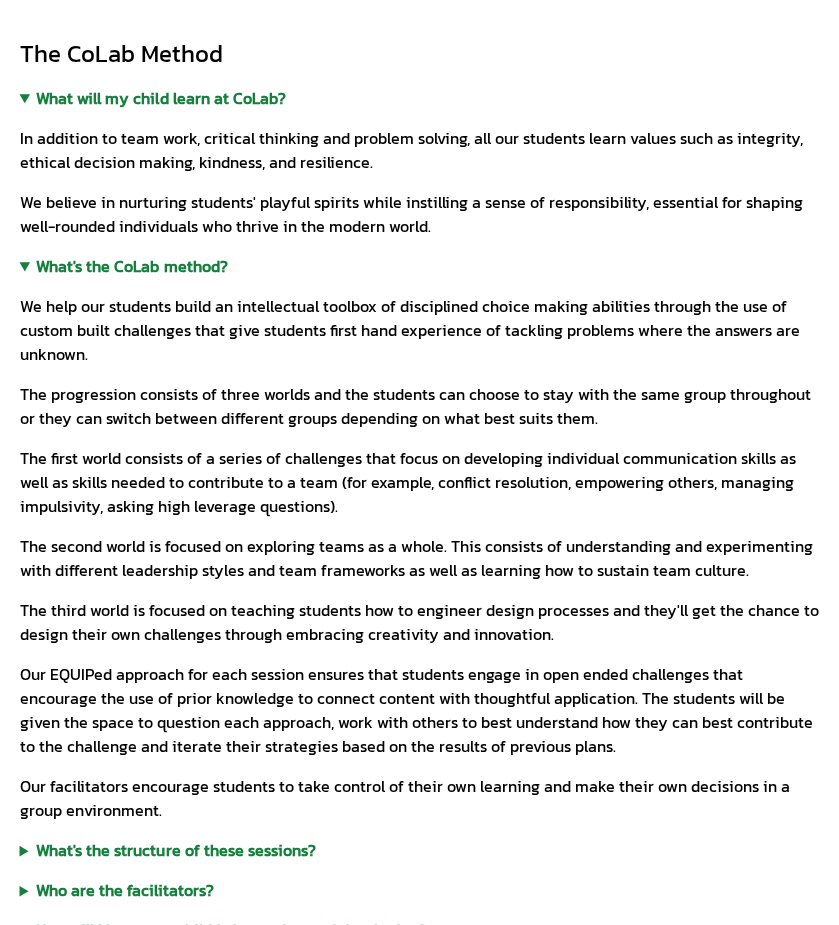 scroll, scrollTop: 300, scrollLeft: 0, axis: vertical 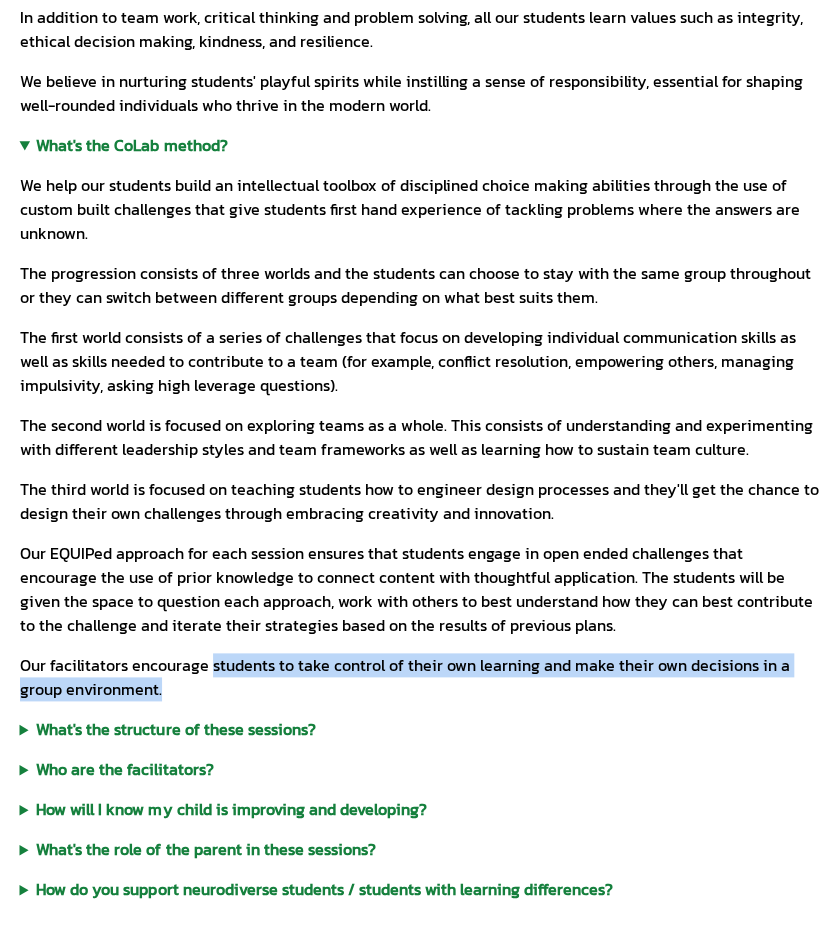 drag, startPoint x: 240, startPoint y: 679, endPoint x: 256, endPoint y: 687, distance: 17.888544 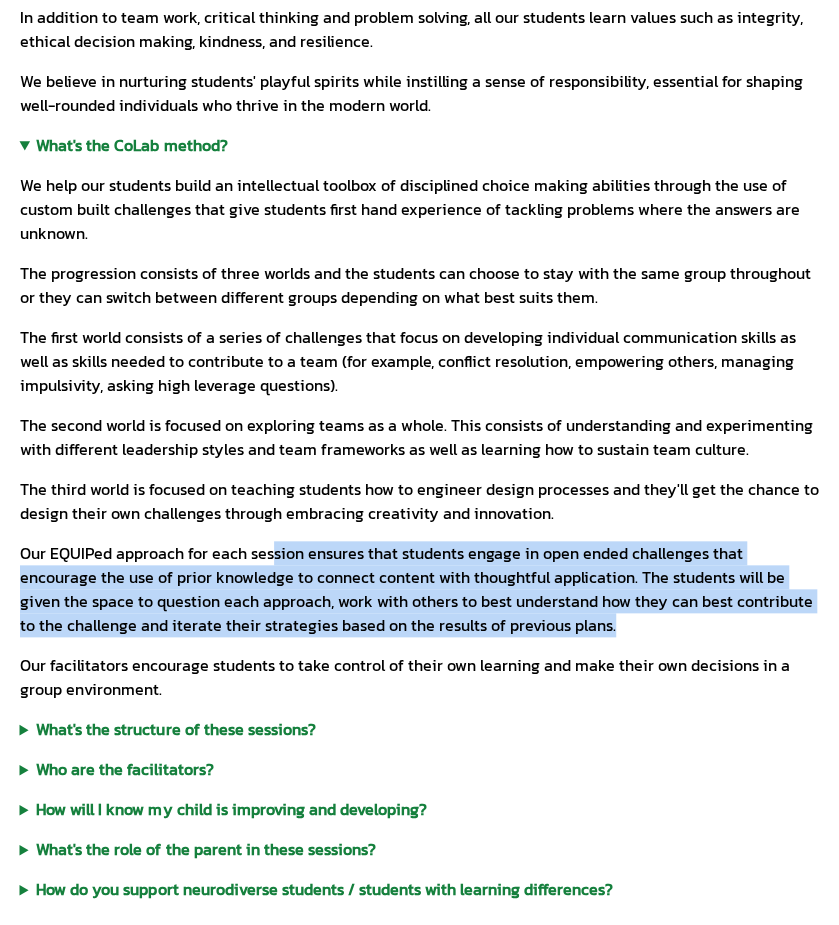 drag, startPoint x: 349, startPoint y: 539, endPoint x: 512, endPoint y: 631, distance: 187.17105 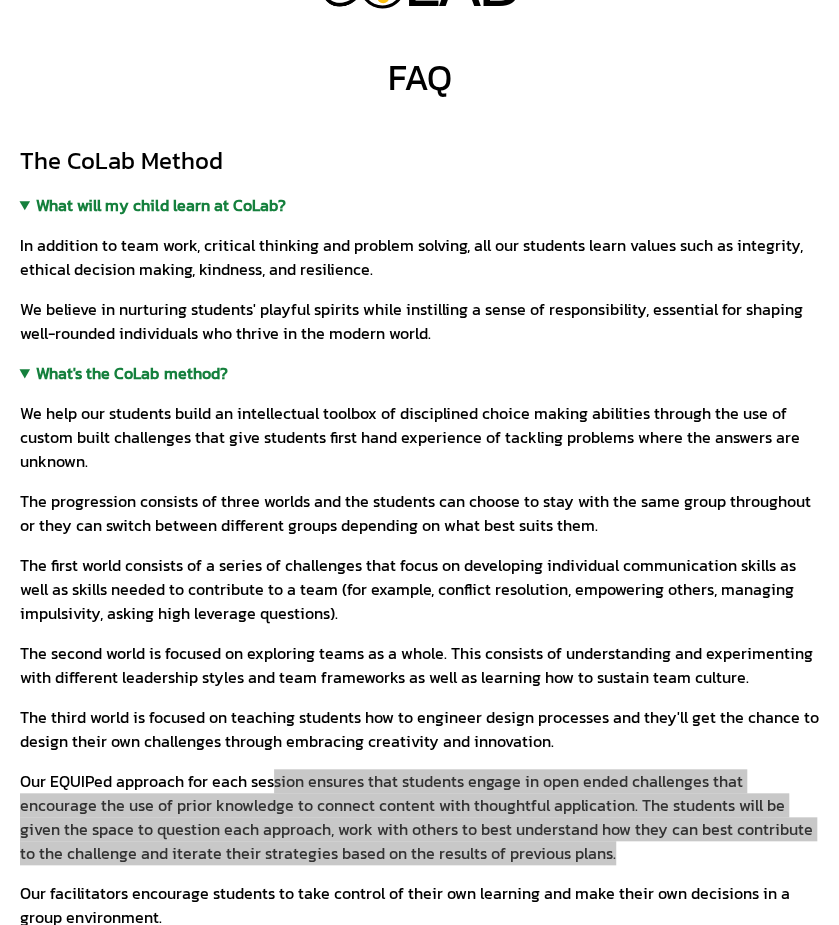 scroll, scrollTop: 100, scrollLeft: 0, axis: vertical 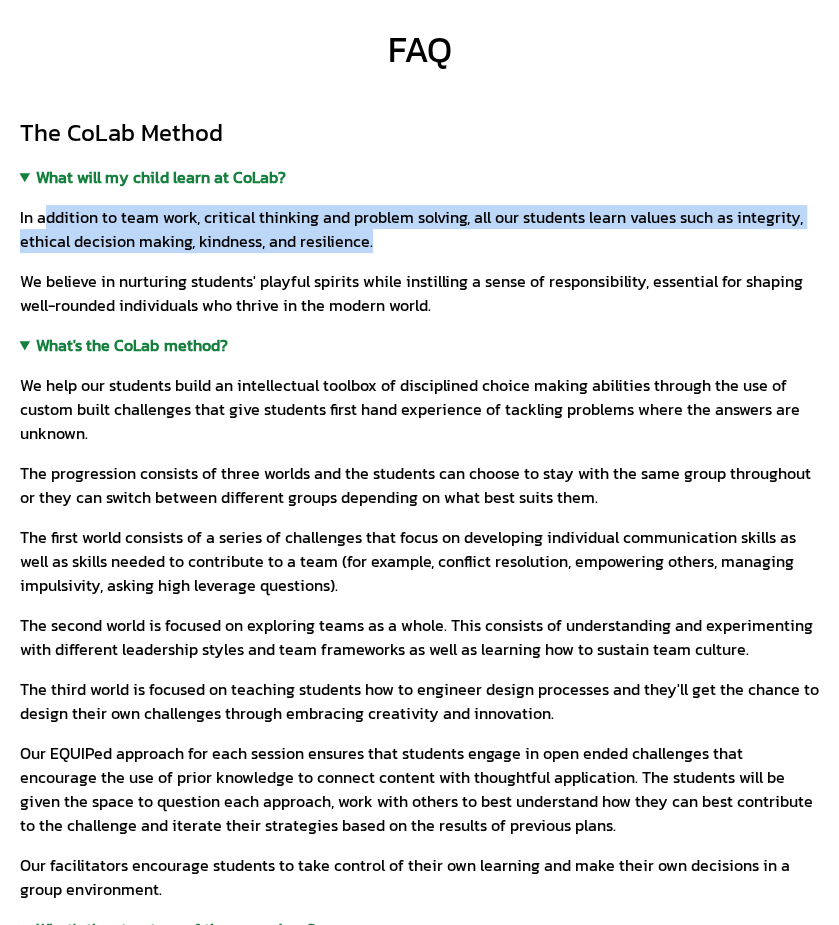 drag, startPoint x: 62, startPoint y: 211, endPoint x: 395, endPoint y: 234, distance: 333.79333 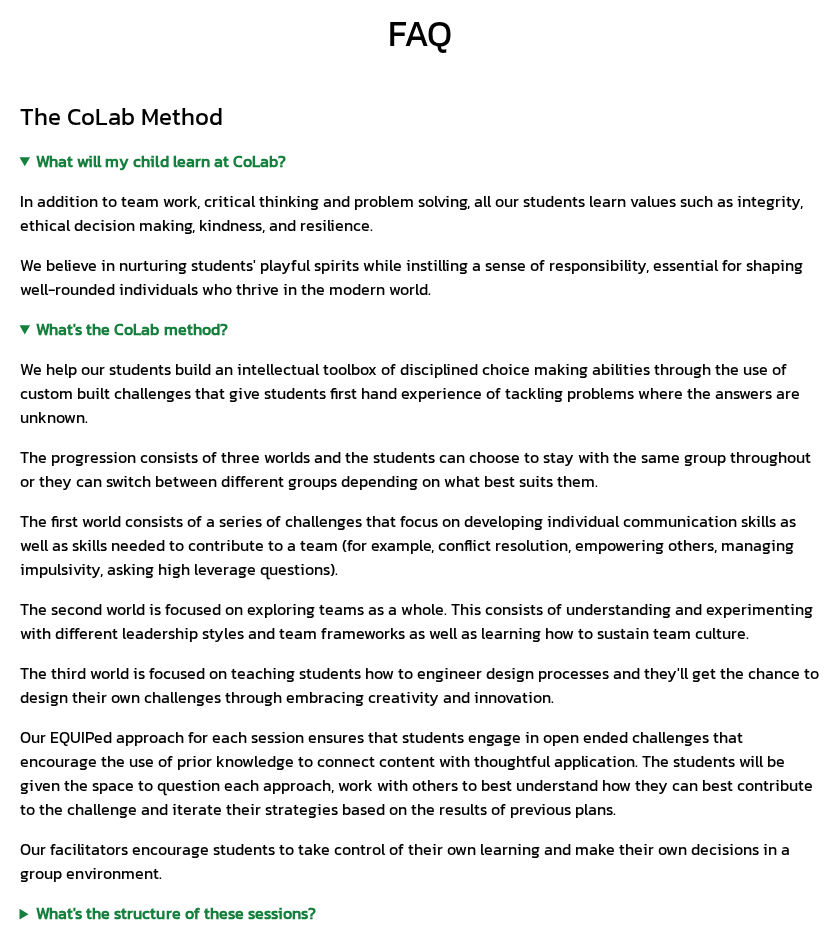 scroll, scrollTop: 114, scrollLeft: 0, axis: vertical 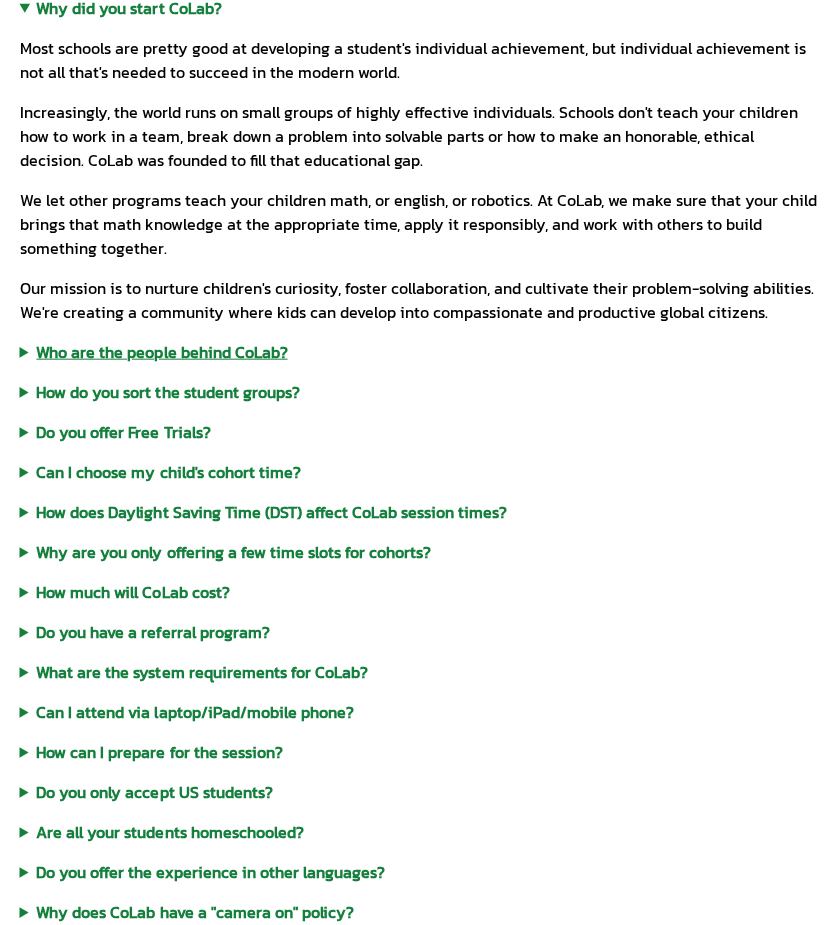 click on "Who are the people behind CoLab?" at bounding box center [420, 352] 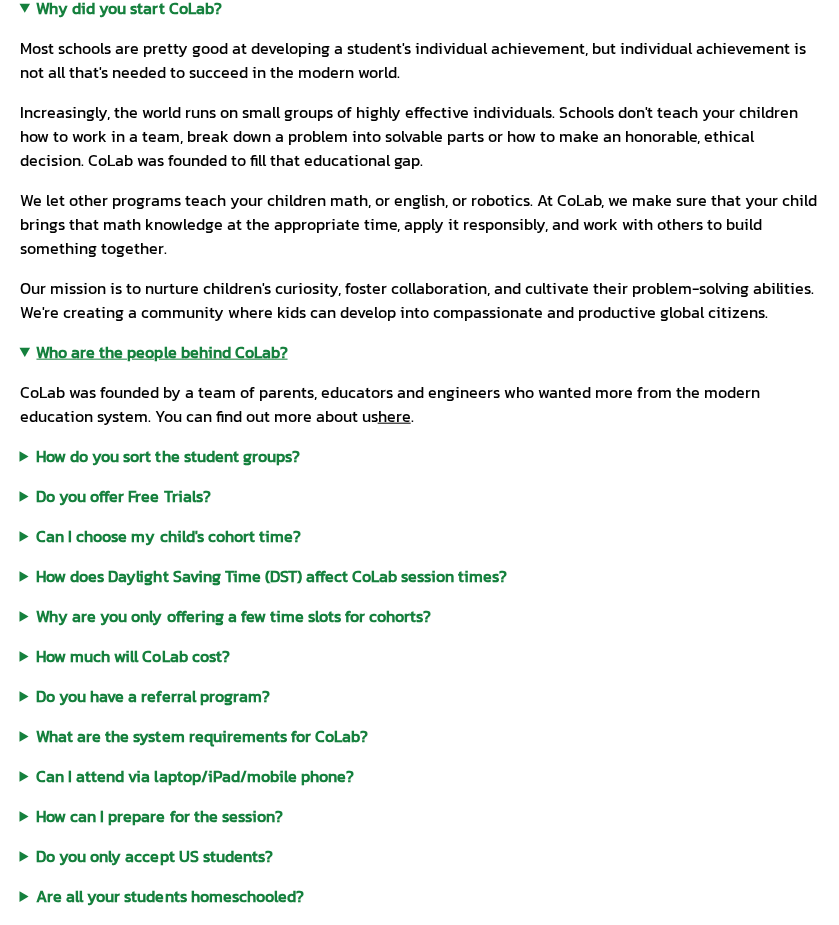 click on "Who are the people behind CoLab?" at bounding box center (420, 352) 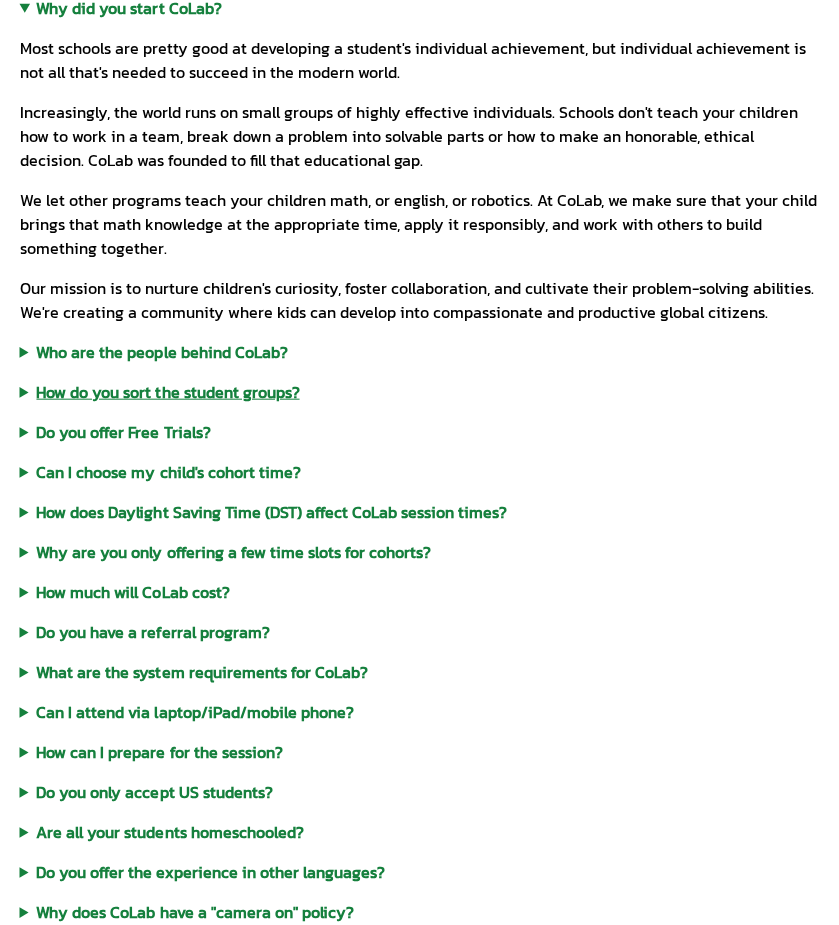 click on "How do you sort the student groups?" at bounding box center (420, 392) 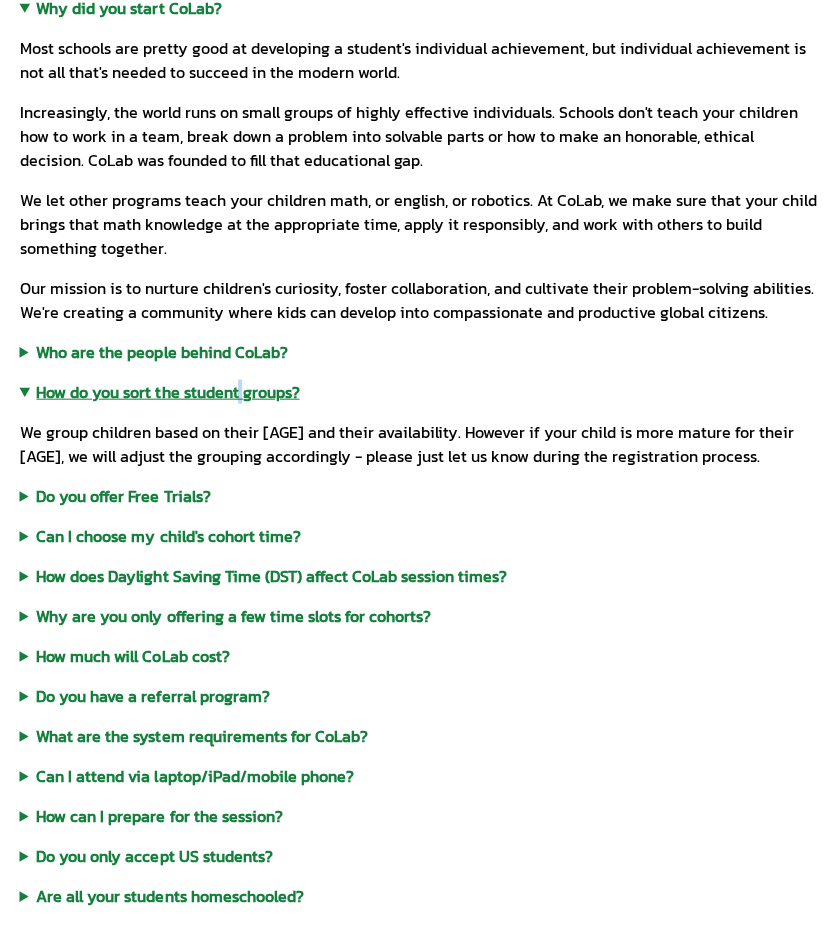 click on "How do you sort the student groups?" at bounding box center (420, 392) 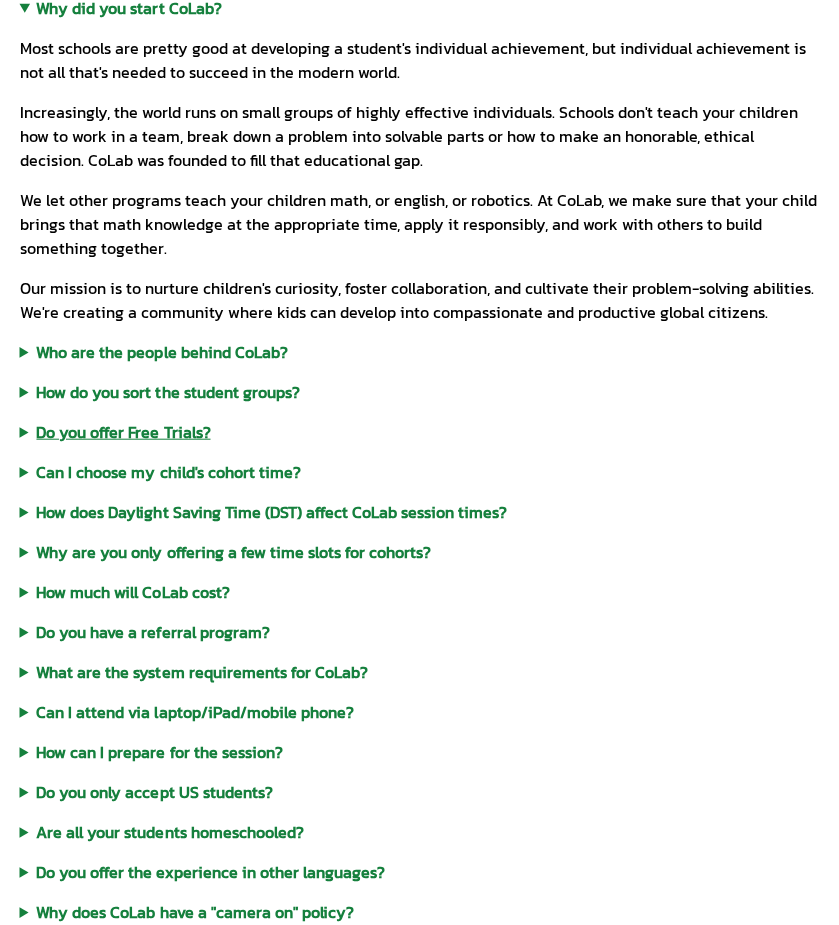 click on "Do you offer Free Trials?" at bounding box center [420, 432] 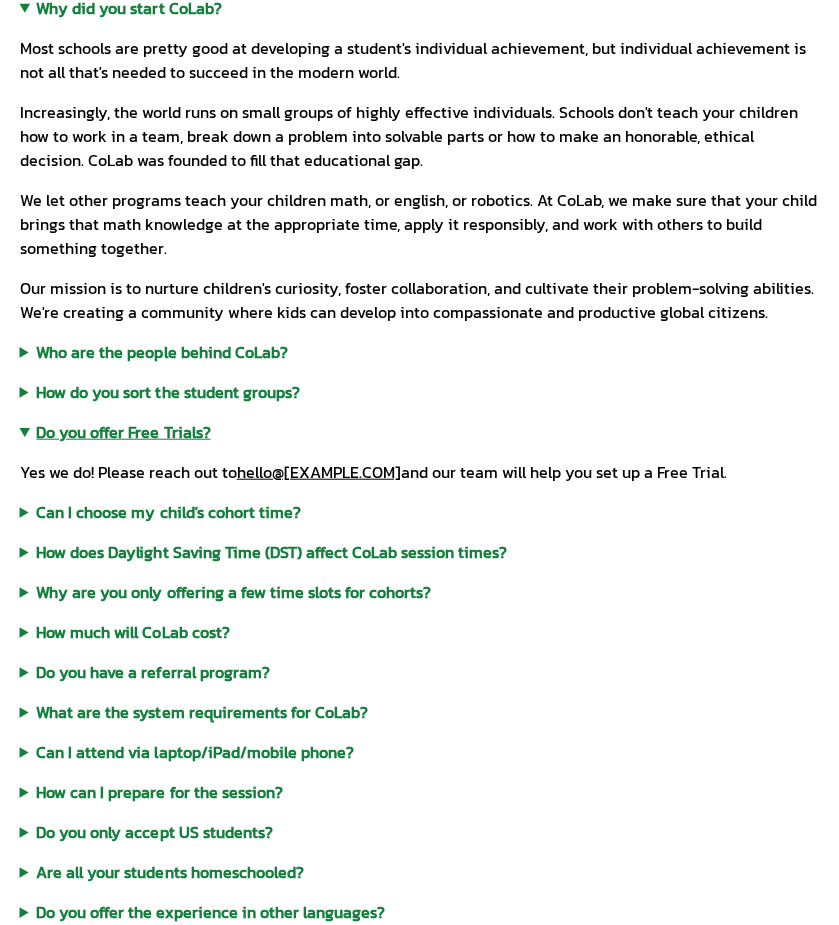 click on "Do you offer Free Trials?" at bounding box center [420, 432] 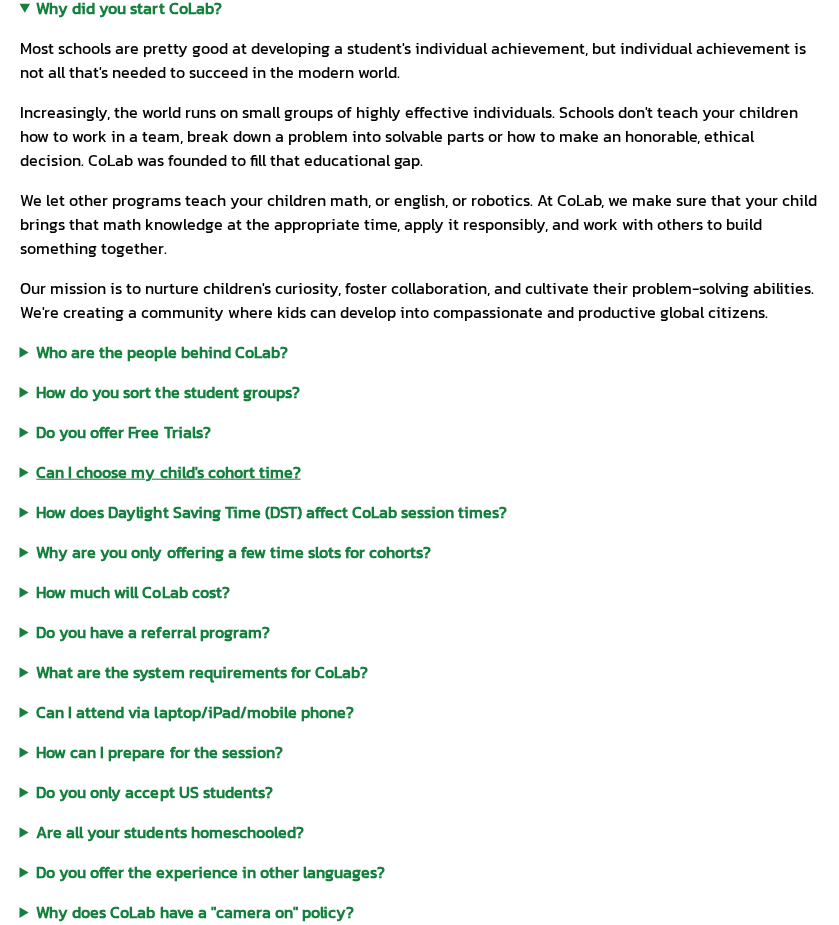 click on "Can I choose my child's cohort time?" at bounding box center [420, 472] 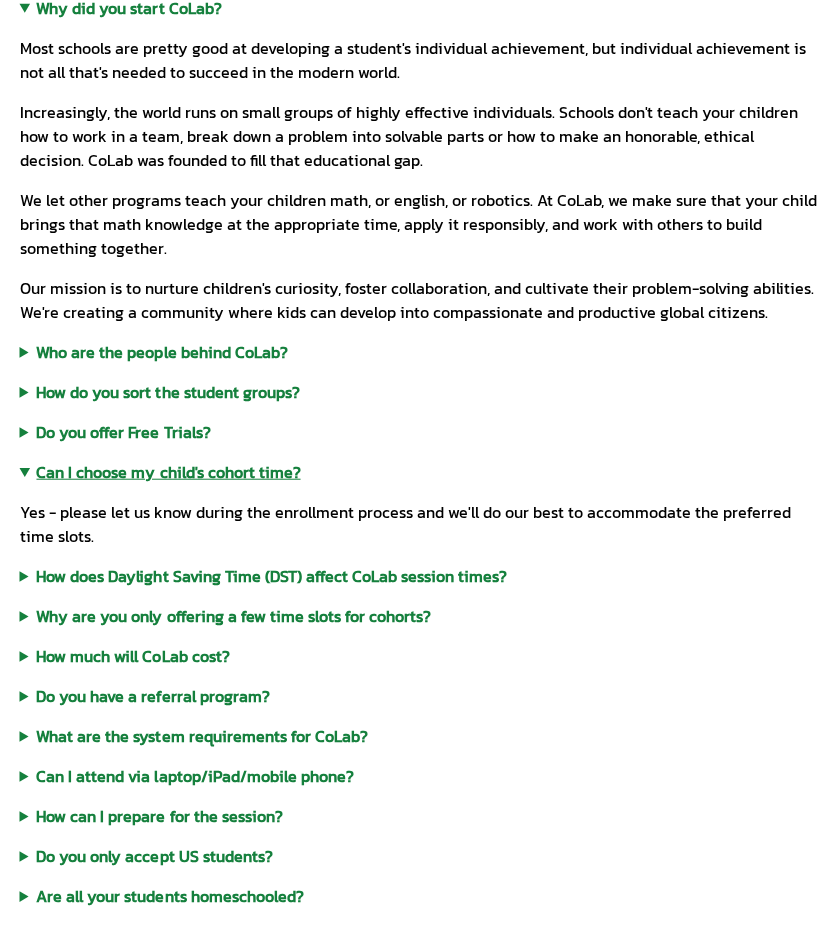 click on "Can I choose my child's cohort time?" at bounding box center (420, 472) 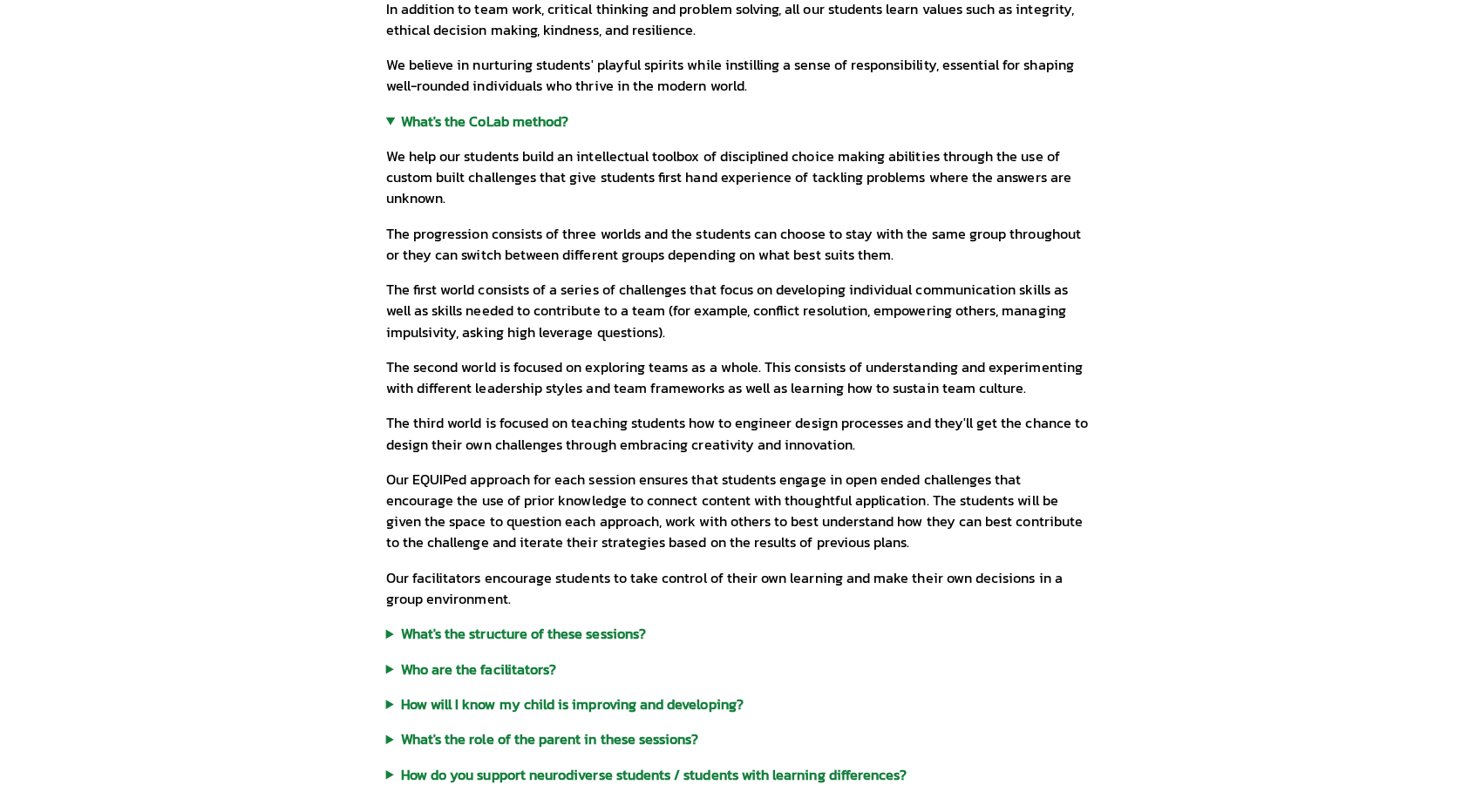 scroll, scrollTop: 704, scrollLeft: 0, axis: vertical 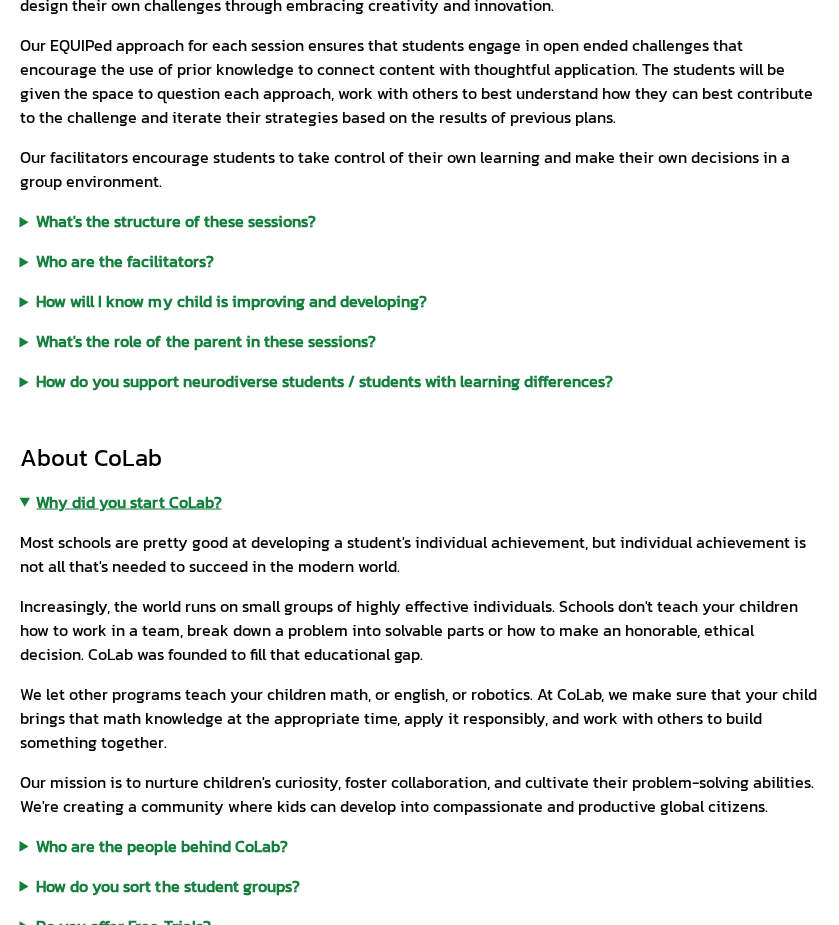 click on "Why did you start CoLab?" at bounding box center [420, 501] 